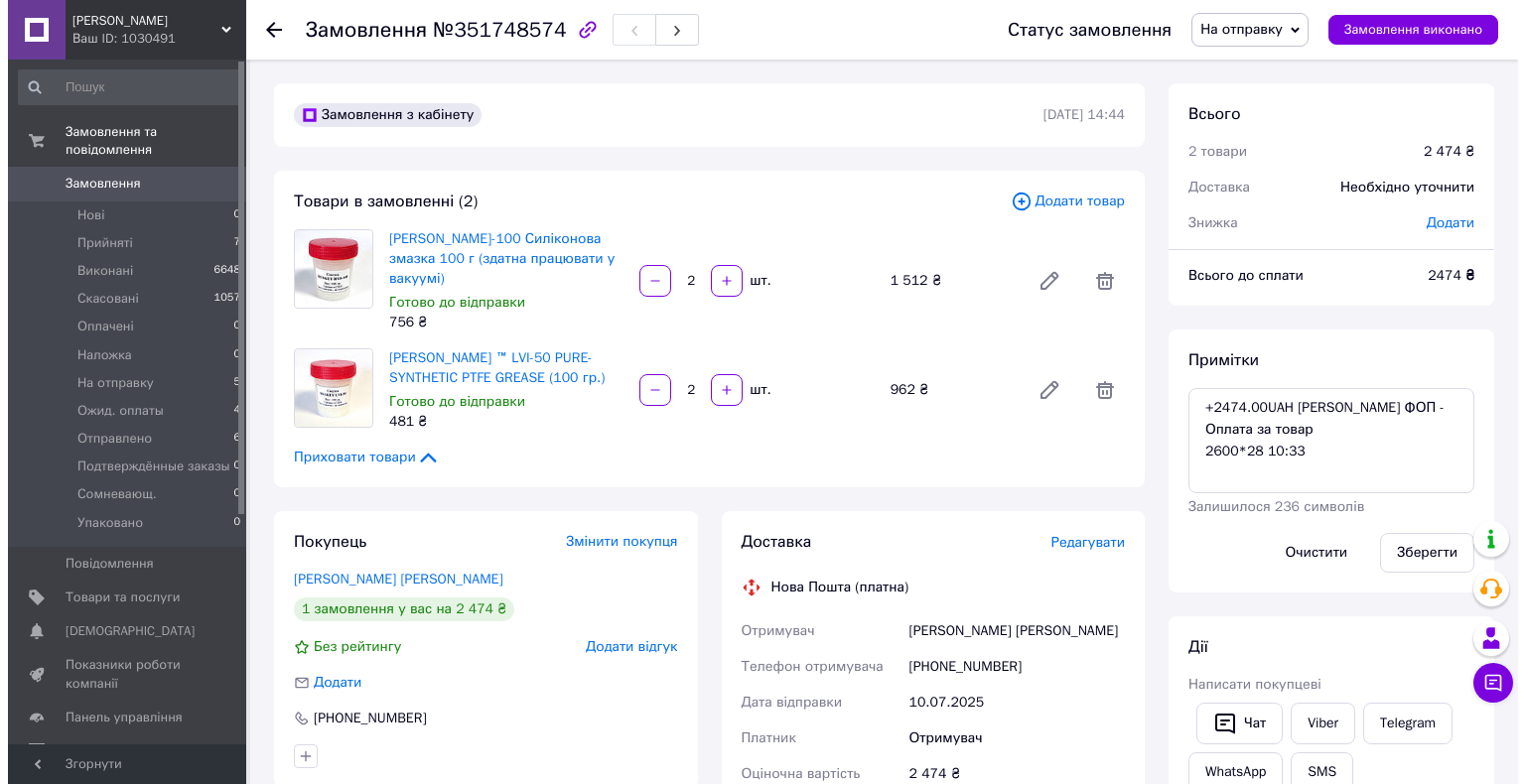scroll, scrollTop: 0, scrollLeft: 0, axis: both 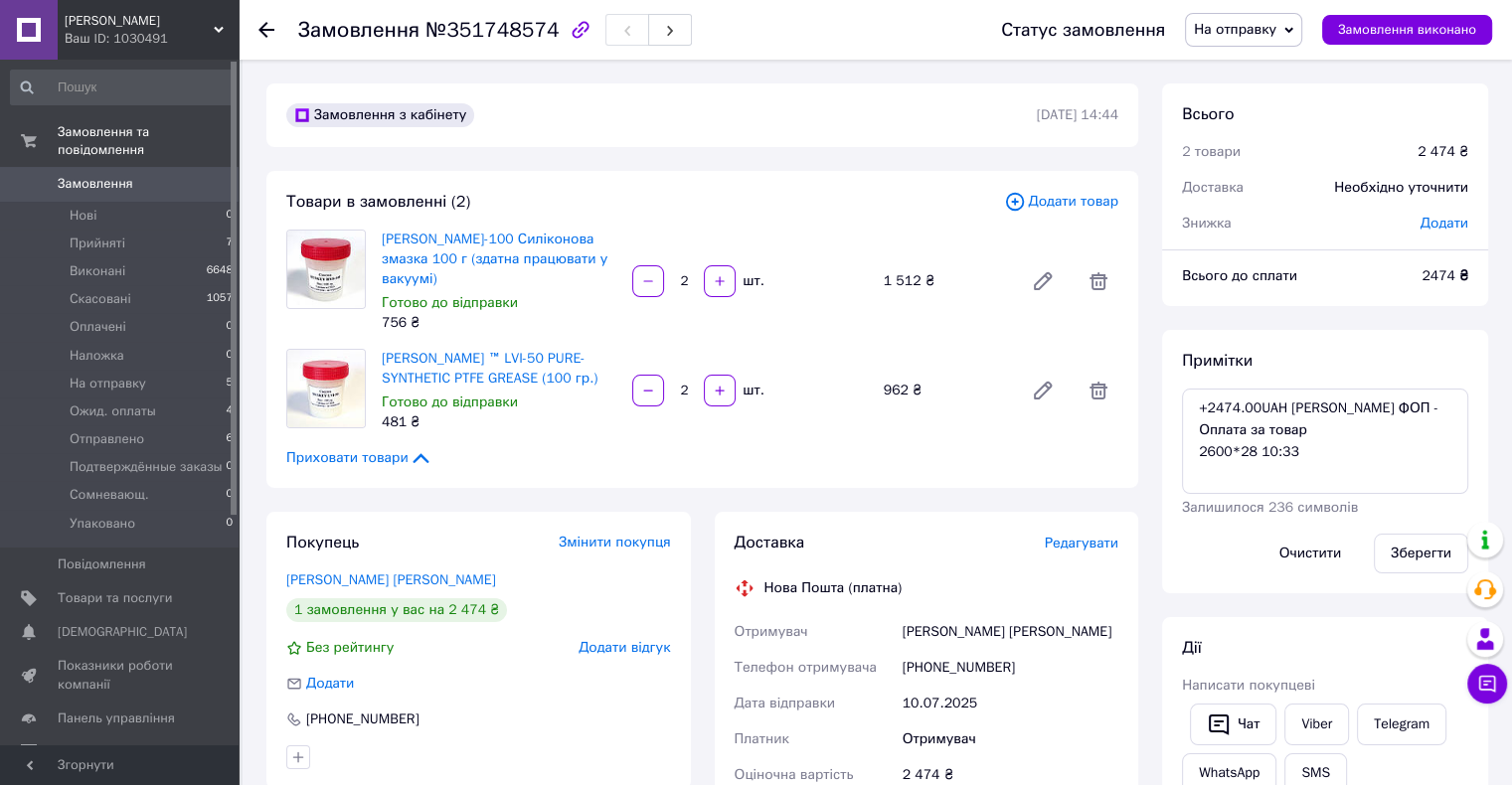 click on "Редагувати" at bounding box center [1082, 543] 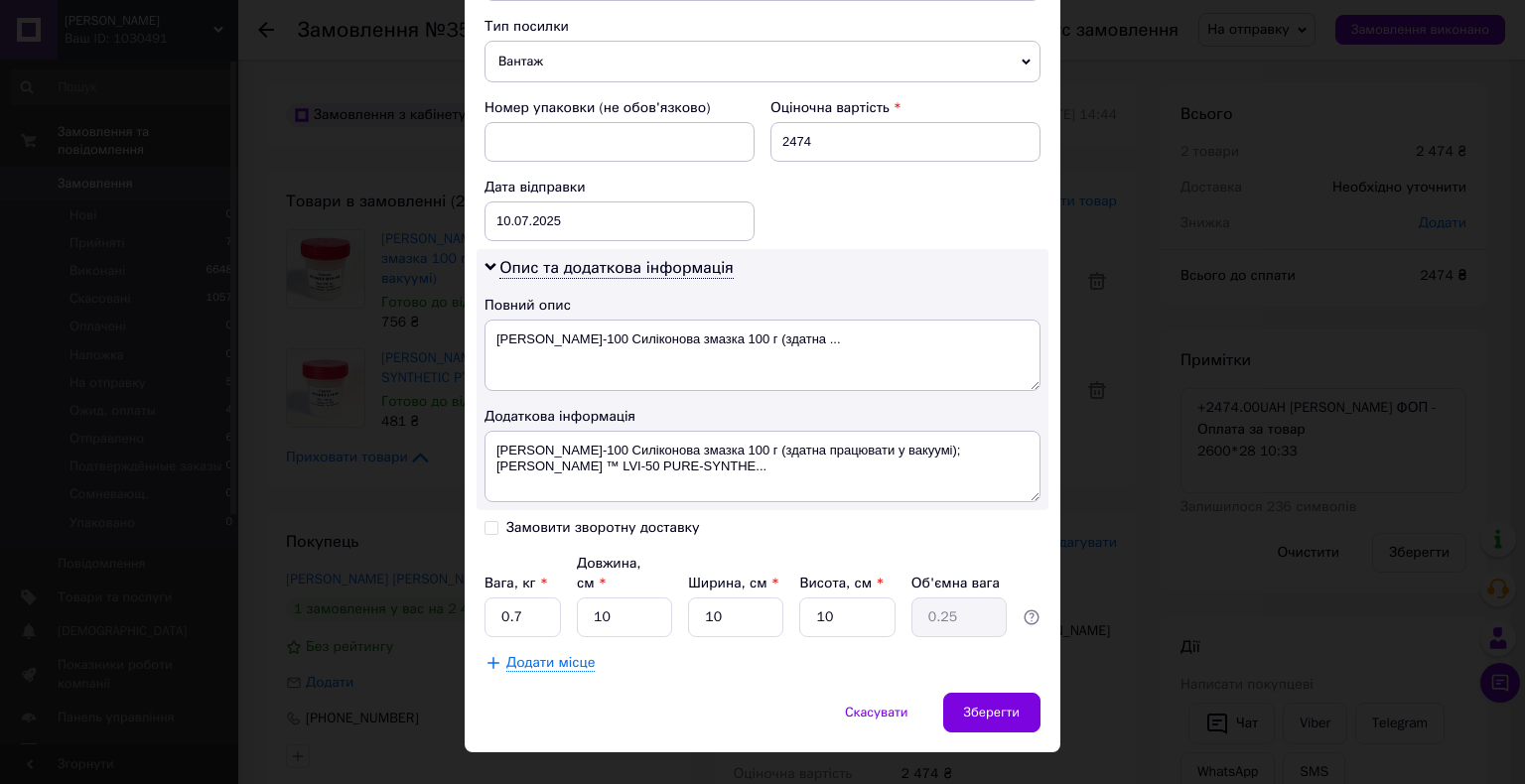 scroll, scrollTop: 397, scrollLeft: 0, axis: vertical 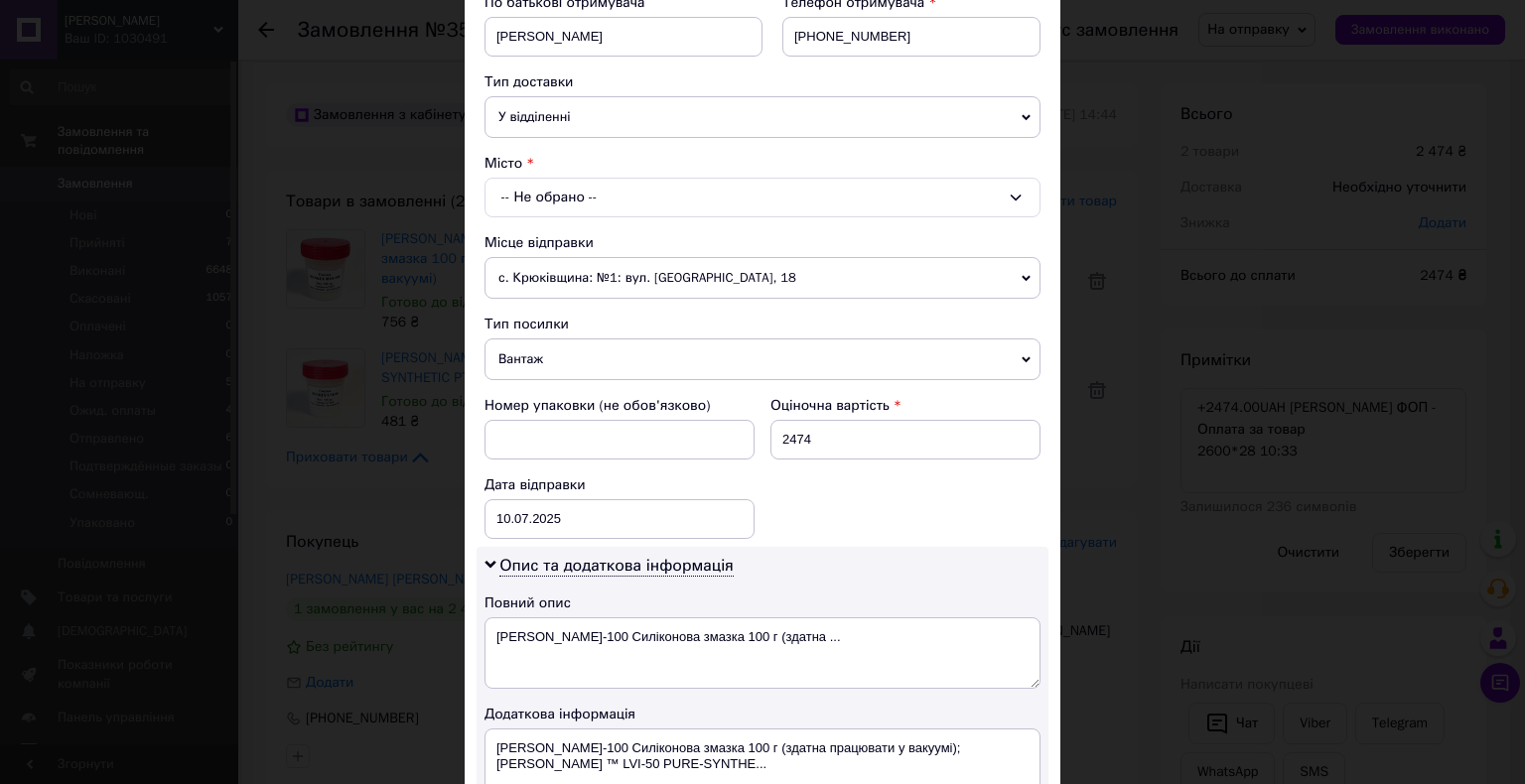click on "с. Крюківщина: №1: вул. [GEOGRAPHIC_DATA], 18" at bounding box center [762, 278] 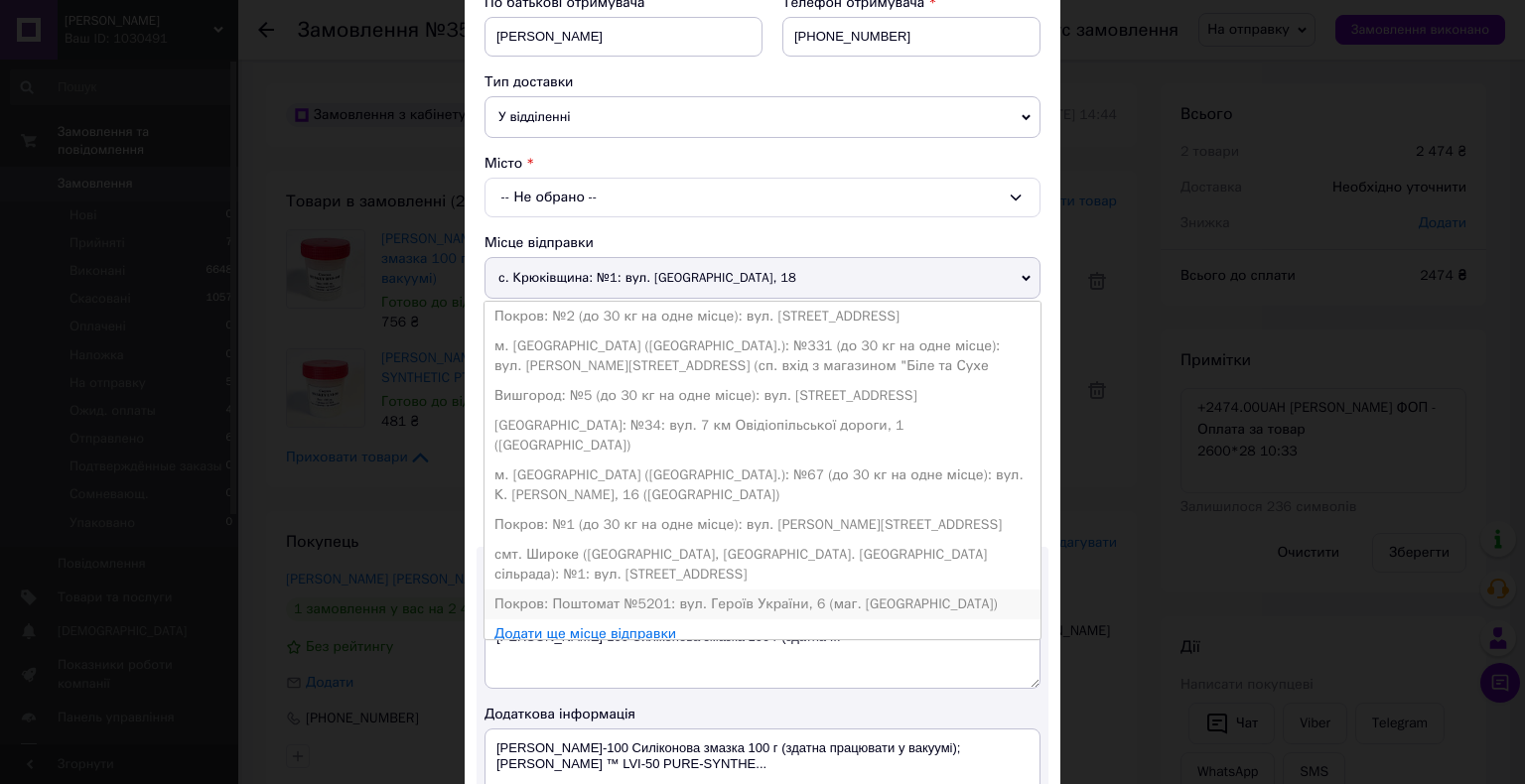 click on "Покров: Поштомат №5201: вул. Героїв України, 6 (маг. [GEOGRAPHIC_DATA])" at bounding box center [762, 604] 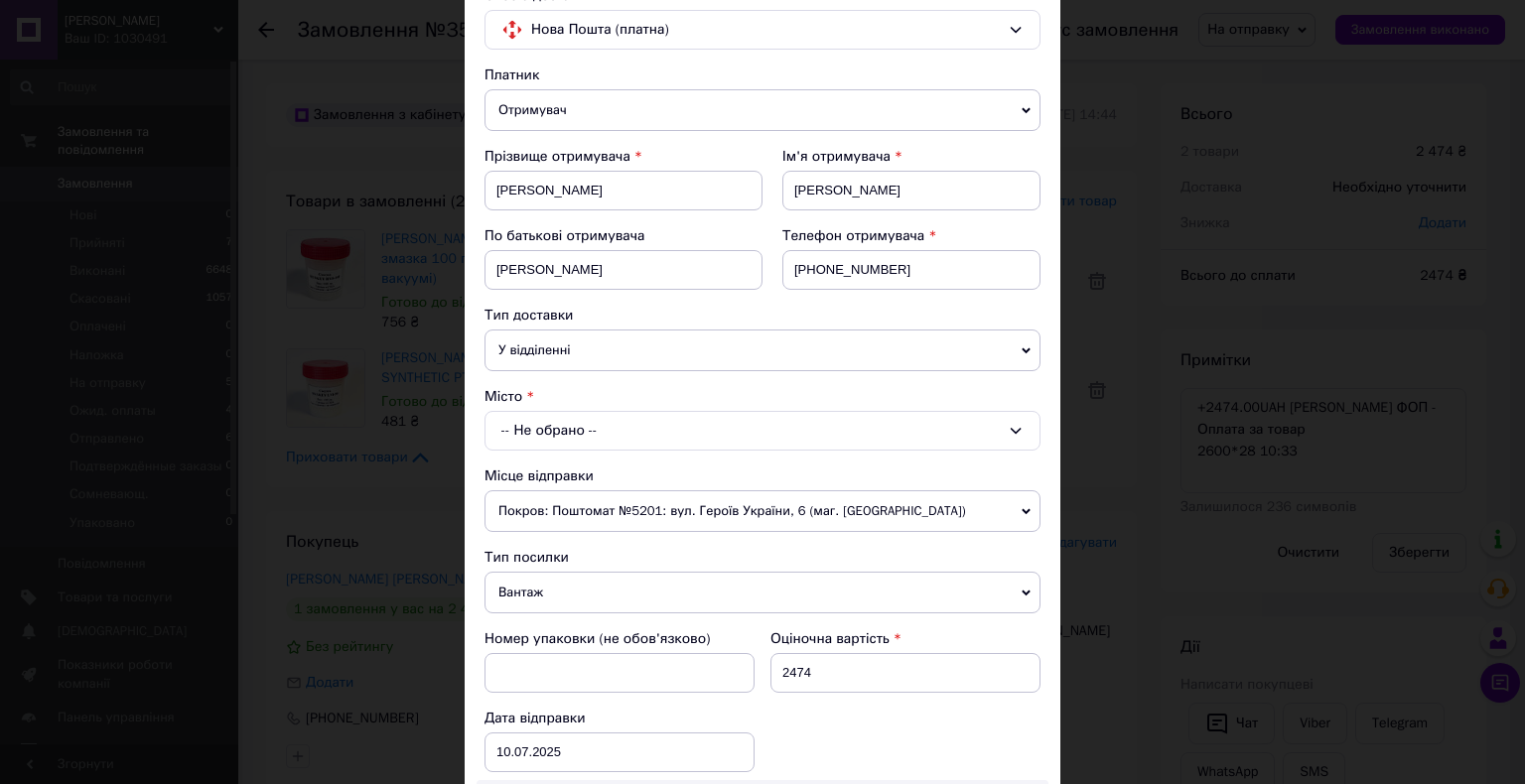 scroll, scrollTop: 99, scrollLeft: 0, axis: vertical 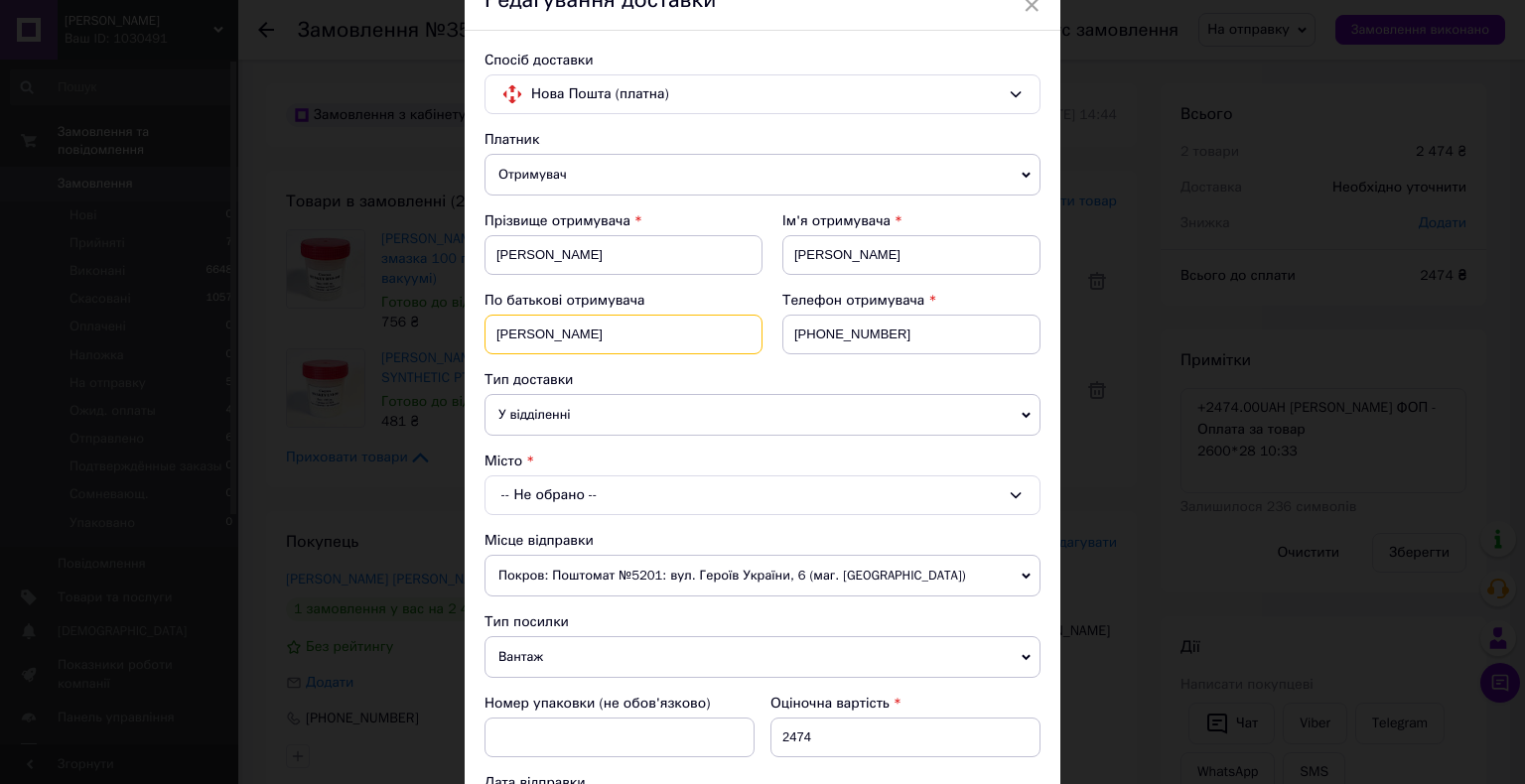 drag, startPoint x: 598, startPoint y: 336, endPoint x: 490, endPoint y: 339, distance: 108.04166 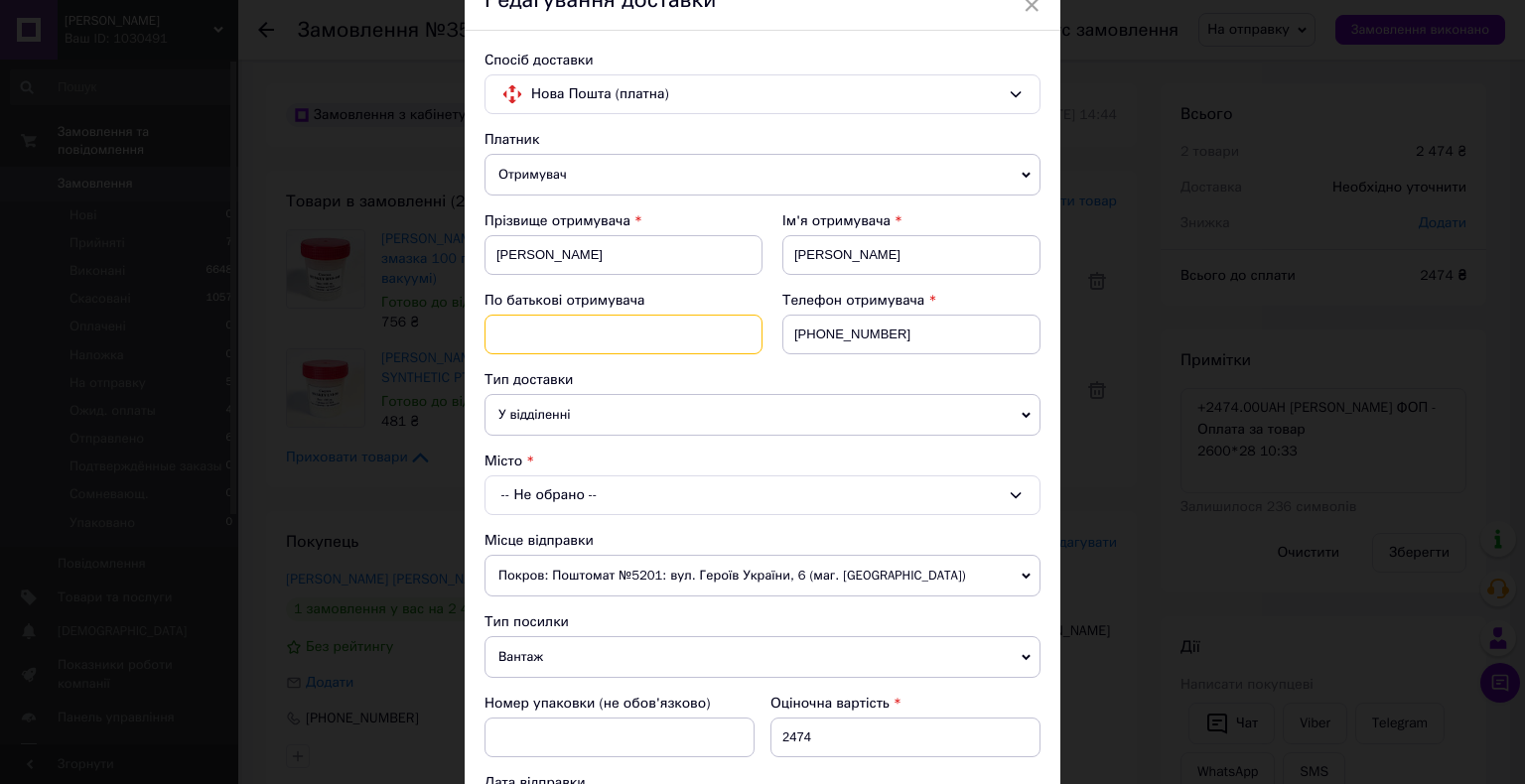 type 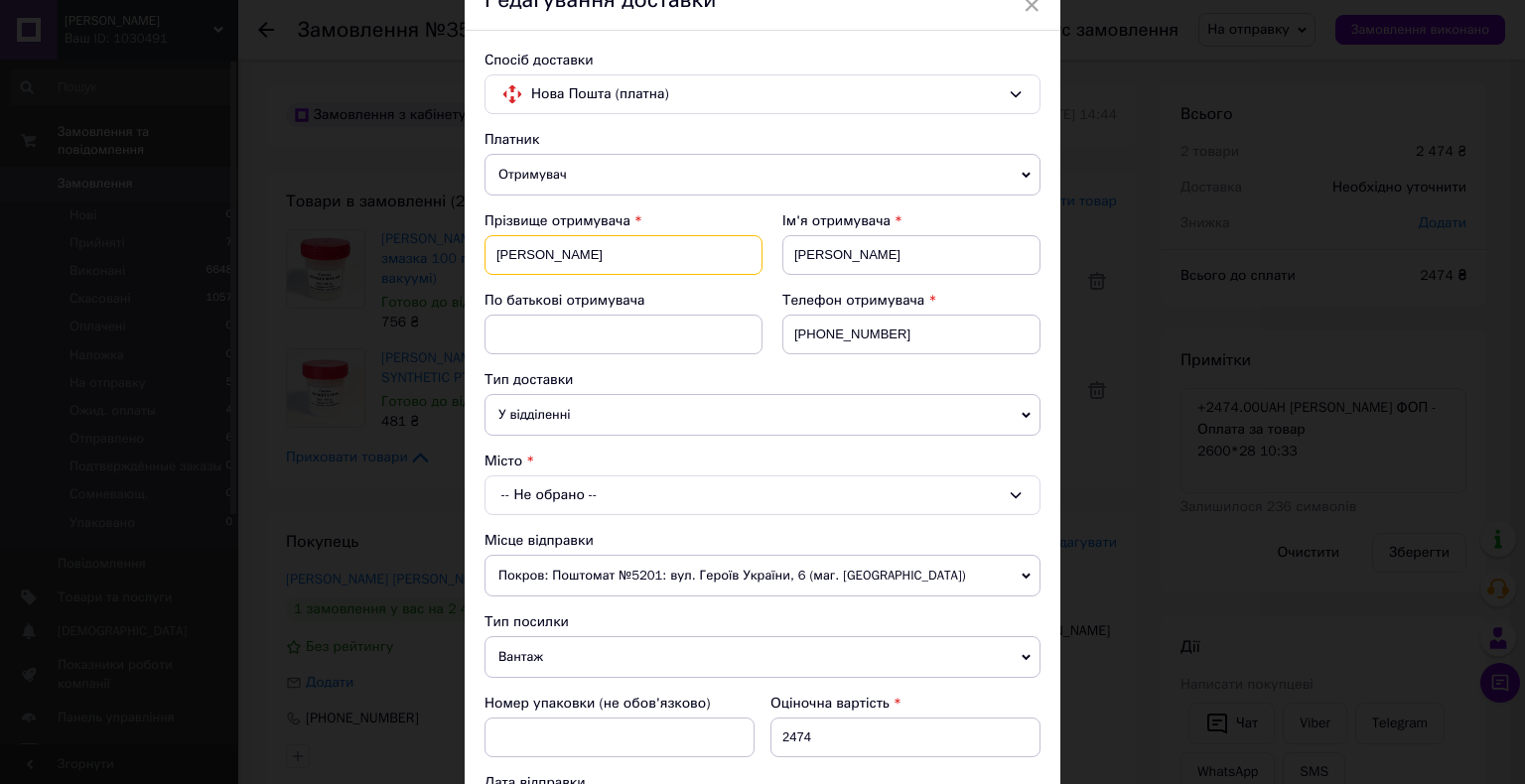 click on "[PERSON_NAME]" at bounding box center [624, 255] 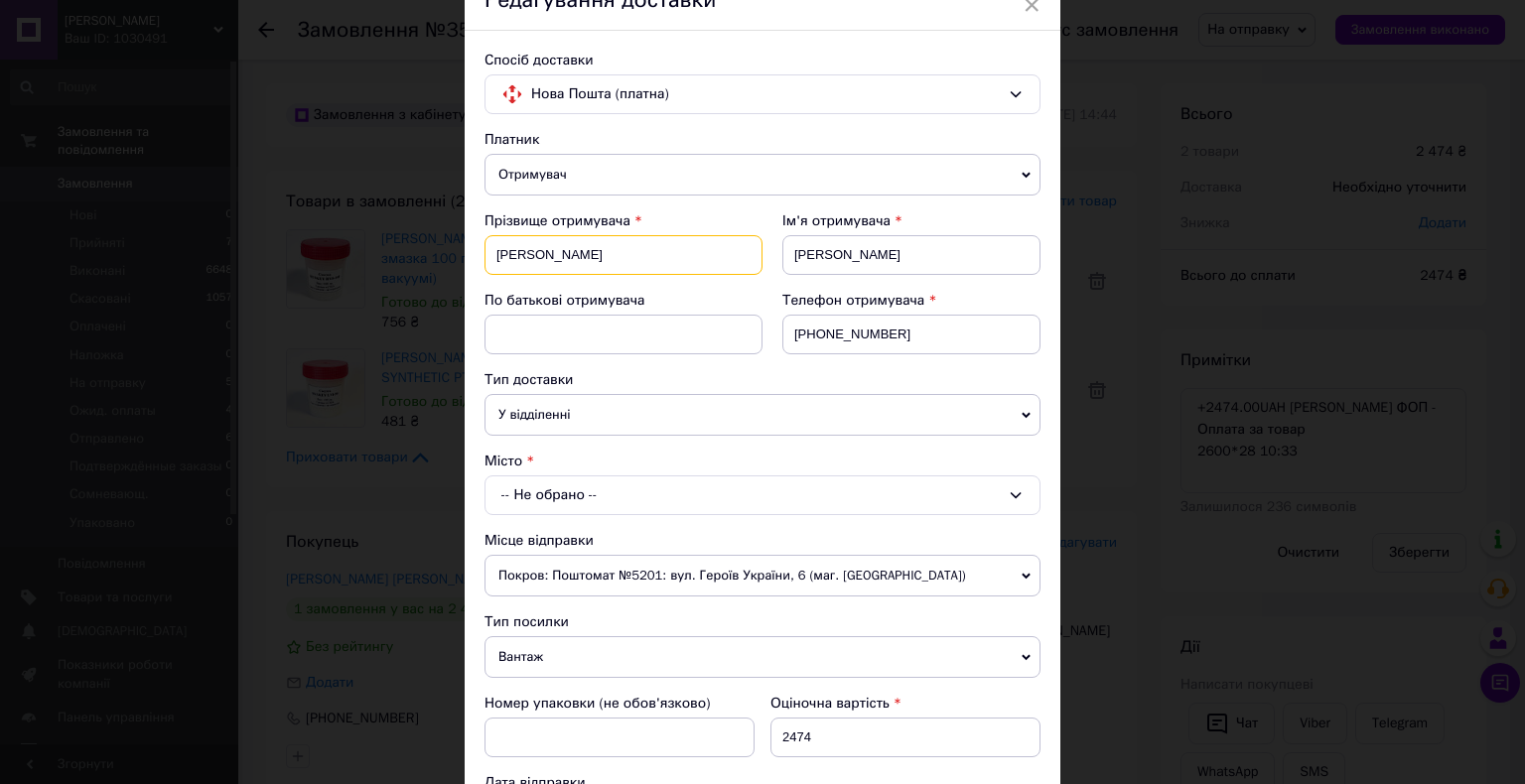 paste on "[PERSON_NAME]" 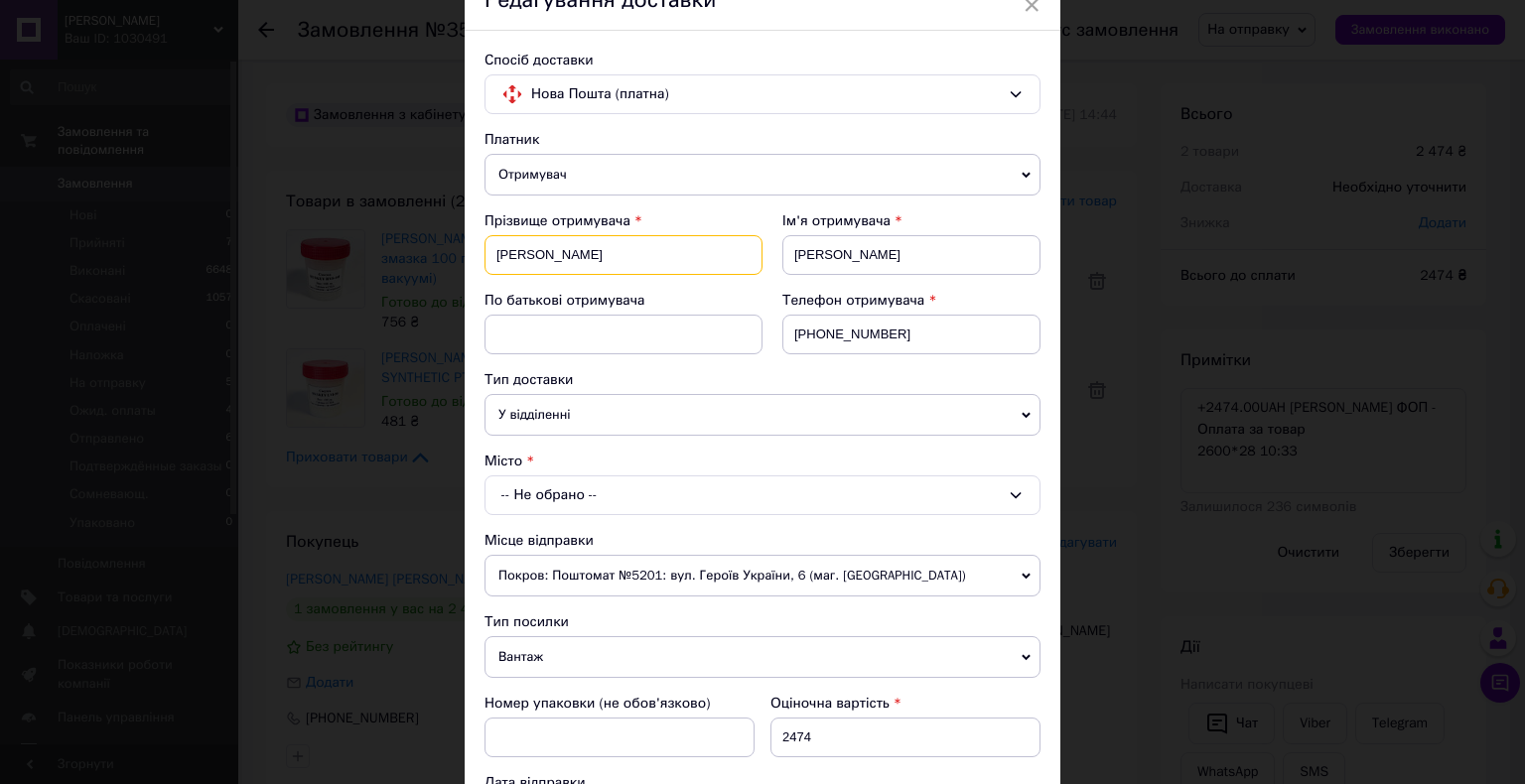 drag, startPoint x: 652, startPoint y: 259, endPoint x: 568, endPoint y: 259, distance: 84 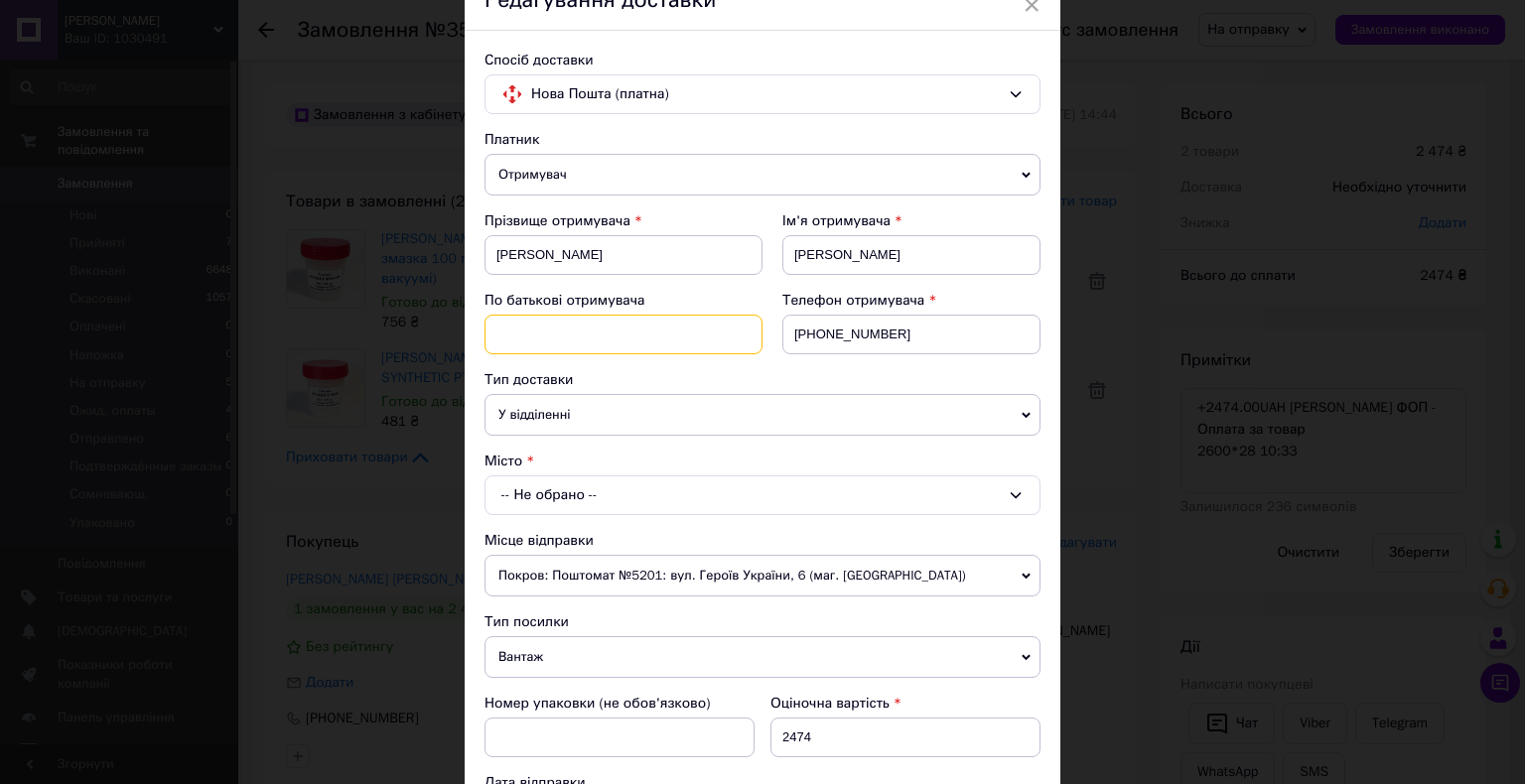 click at bounding box center [624, 334] 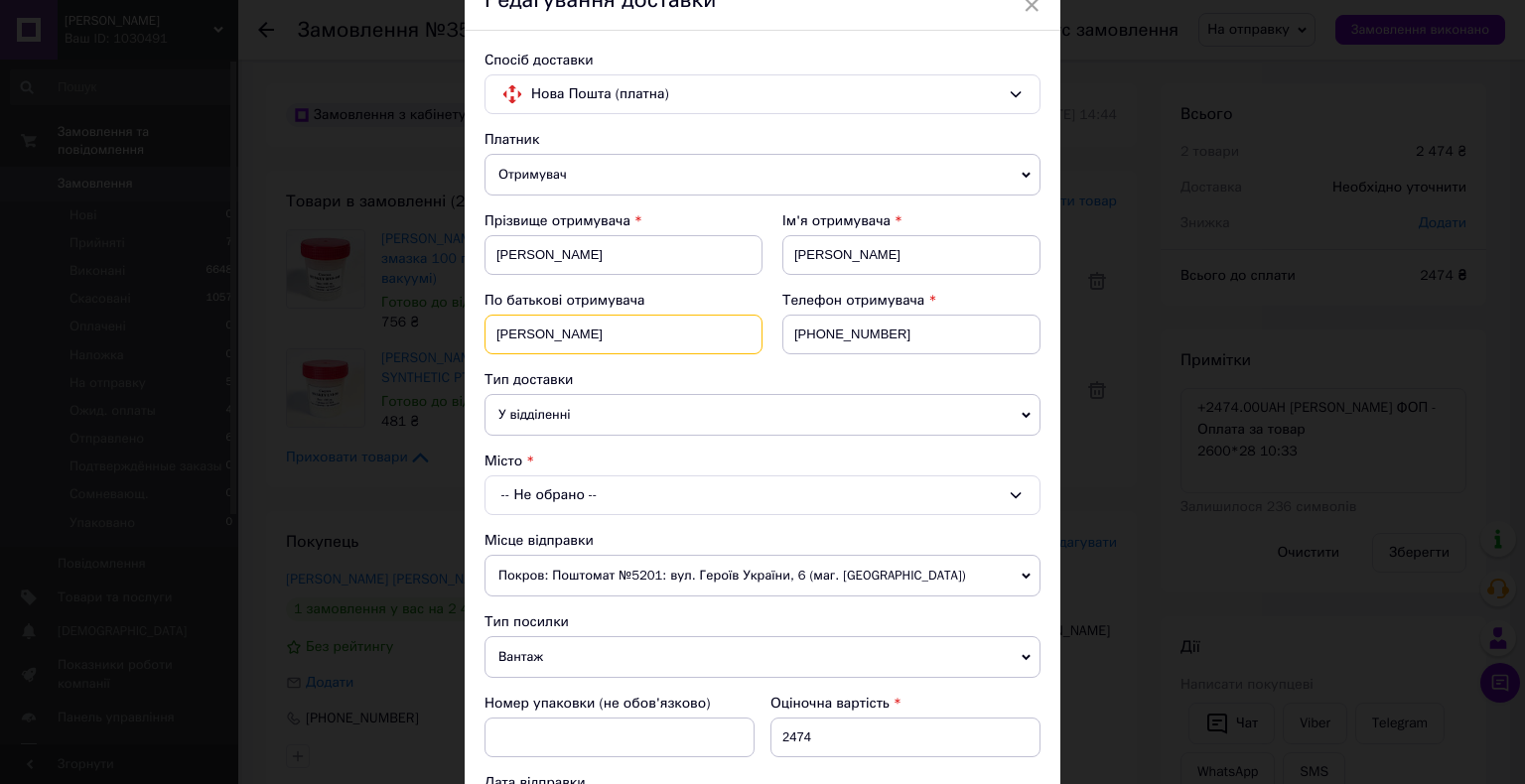 type on "[PERSON_NAME]" 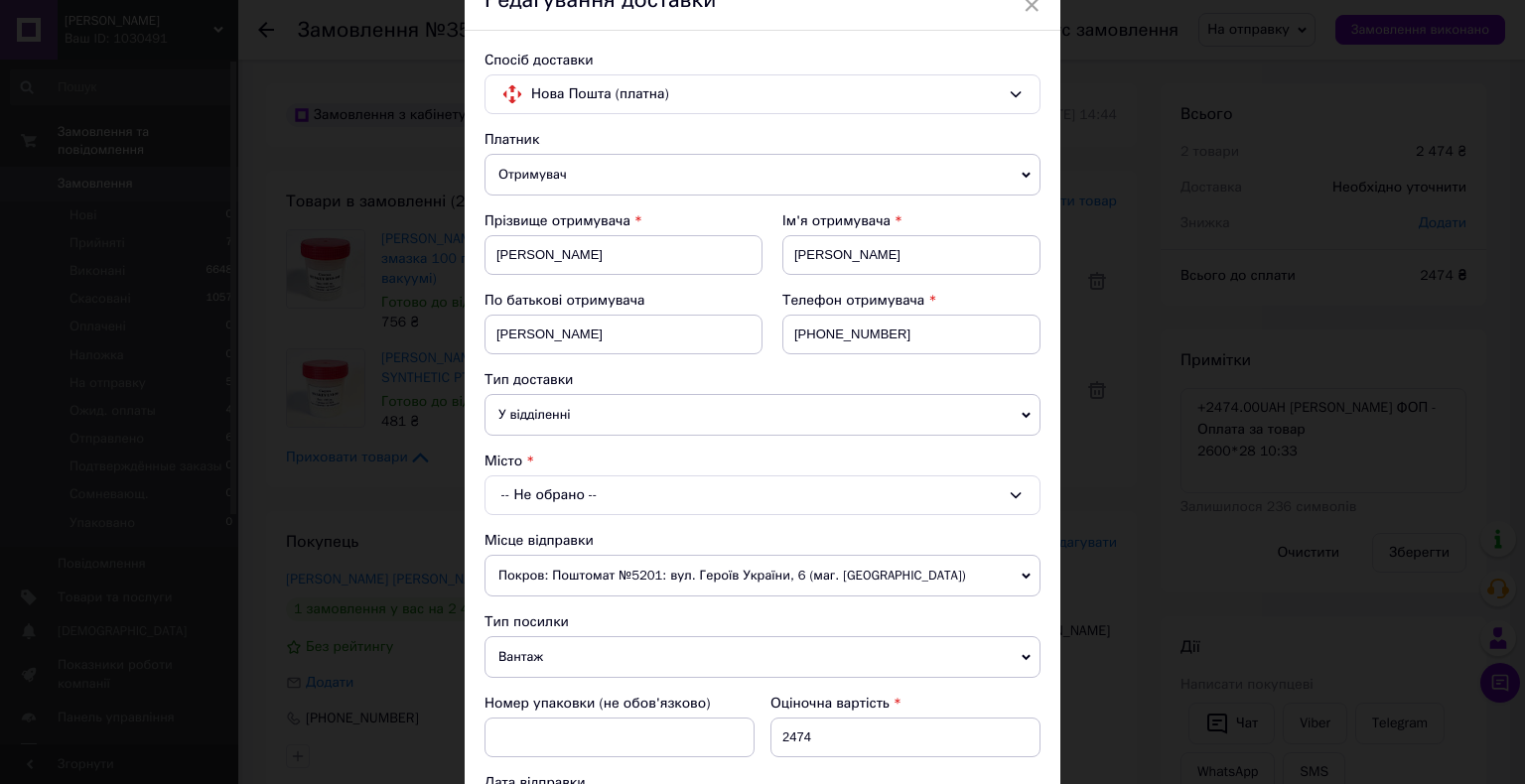 click on "-- Не обрано --" at bounding box center (762, 495) 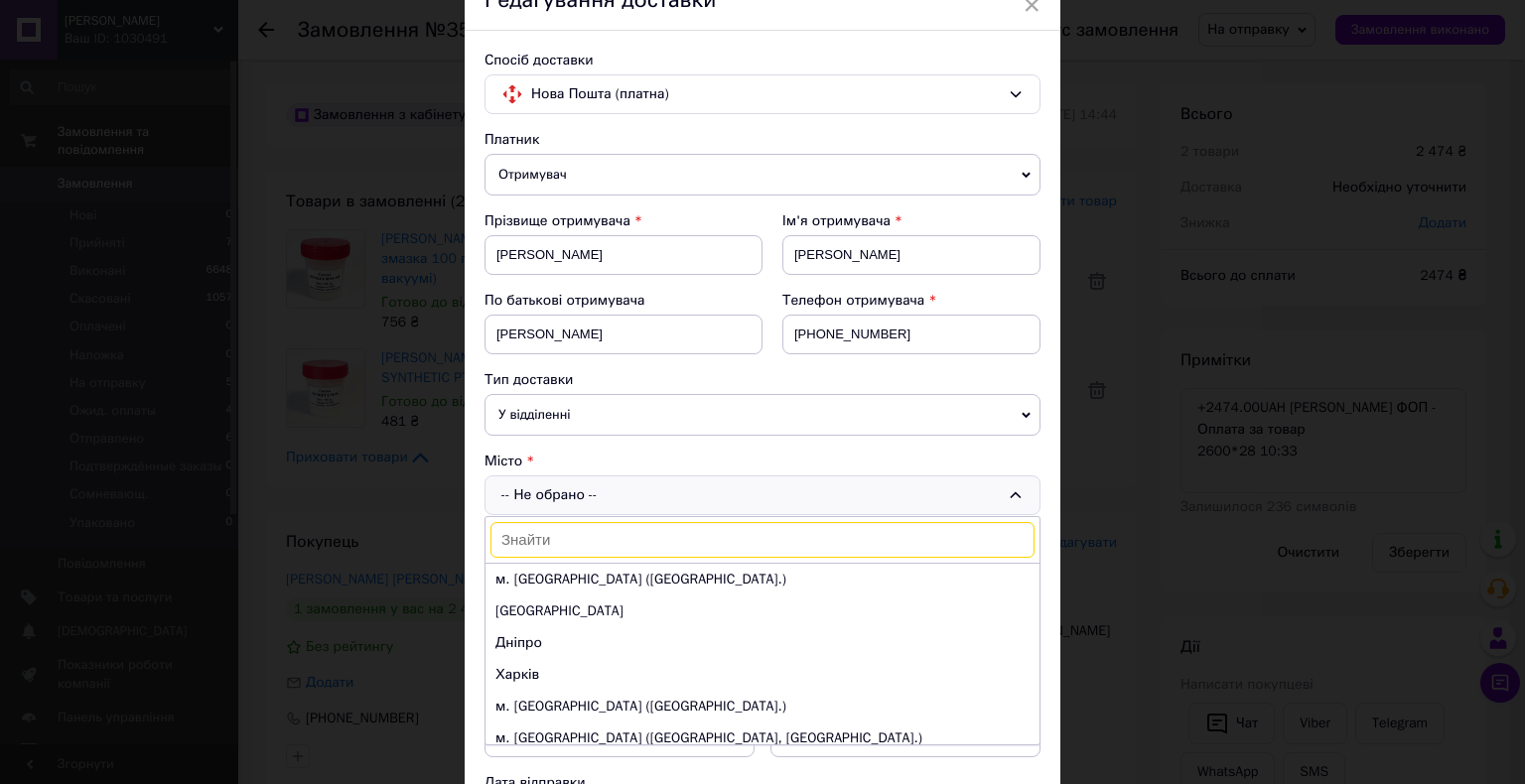 click at bounding box center (762, 540) 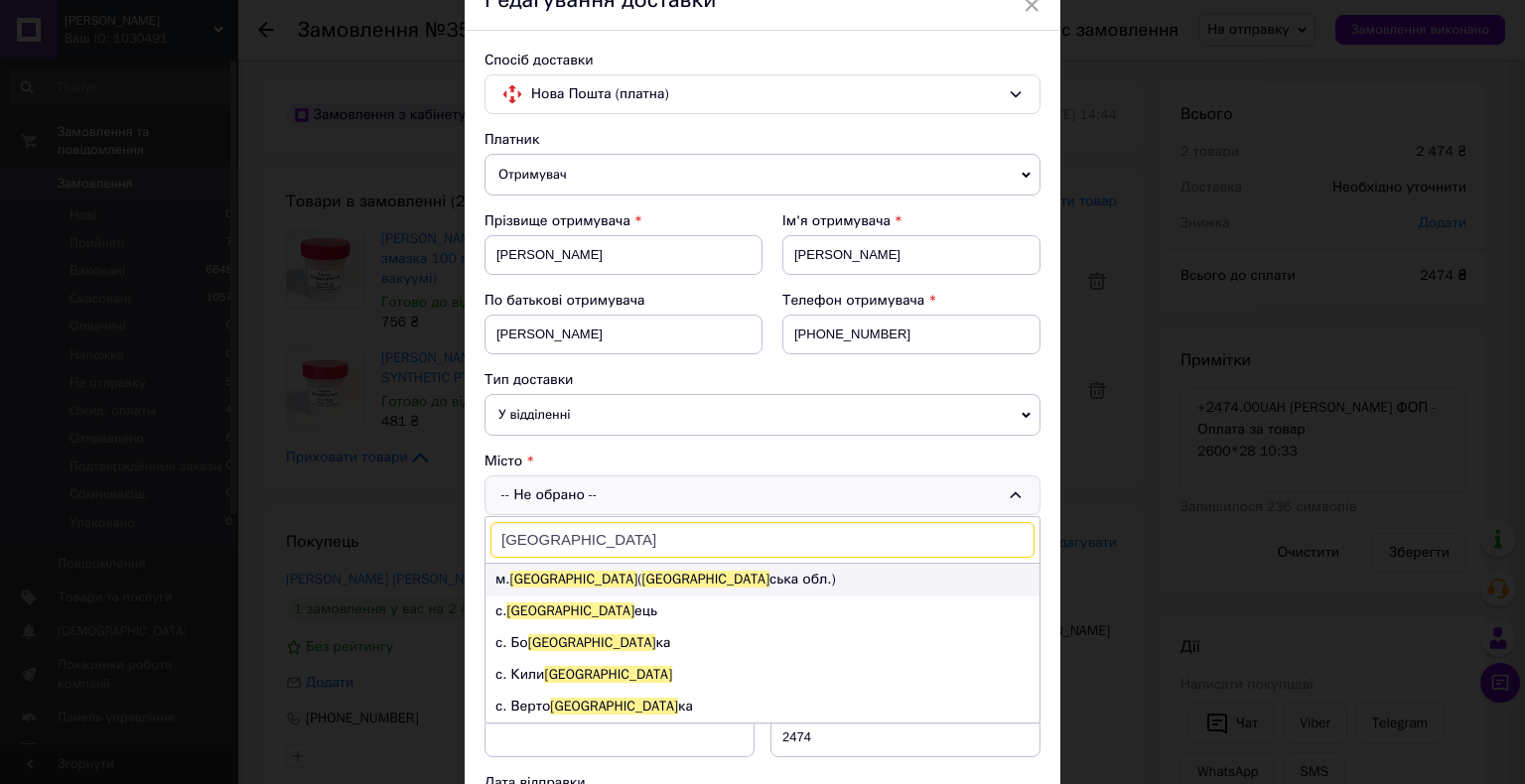 type on "[GEOGRAPHIC_DATA]" 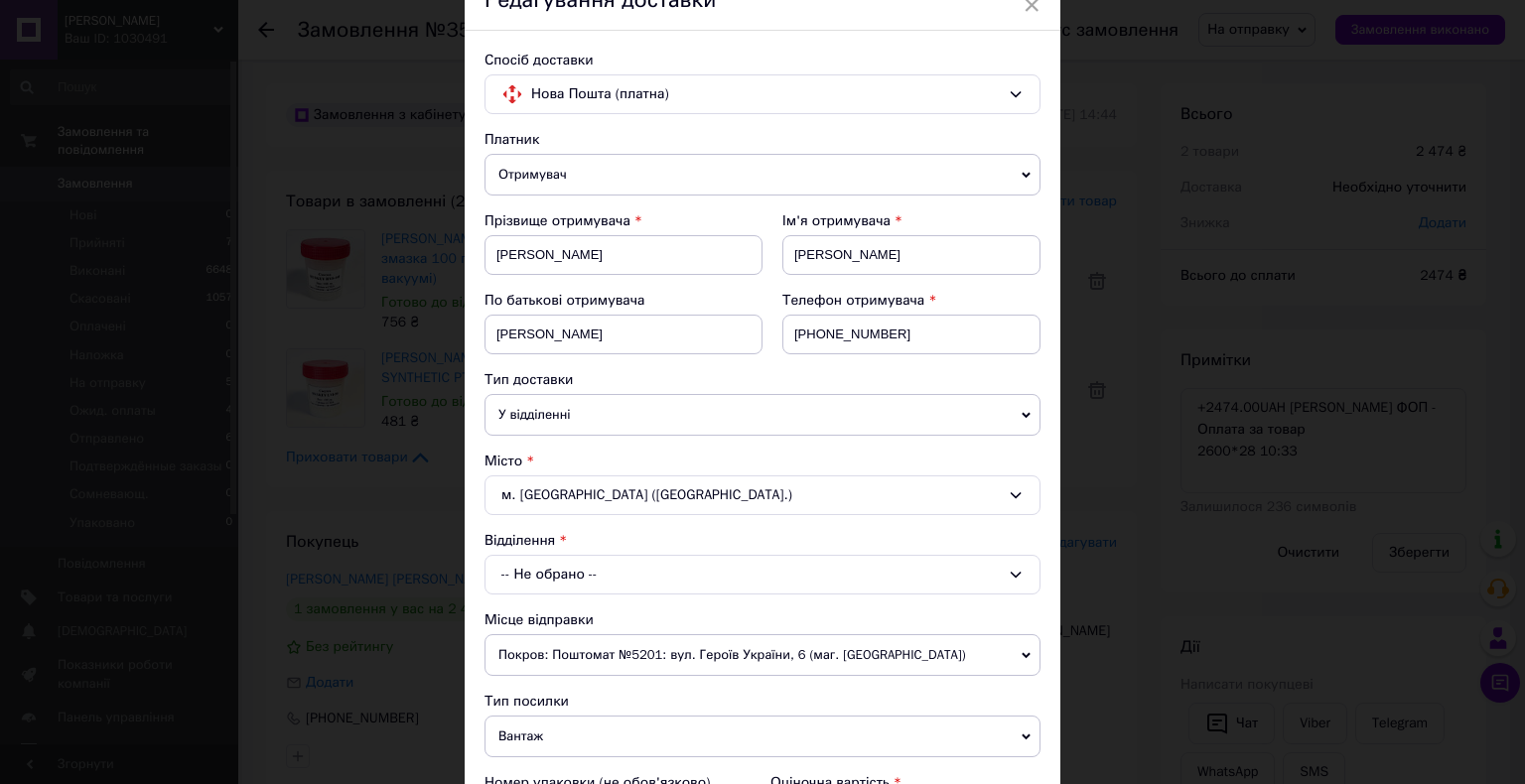 click on "-- Не обрано --" at bounding box center (762, 575) 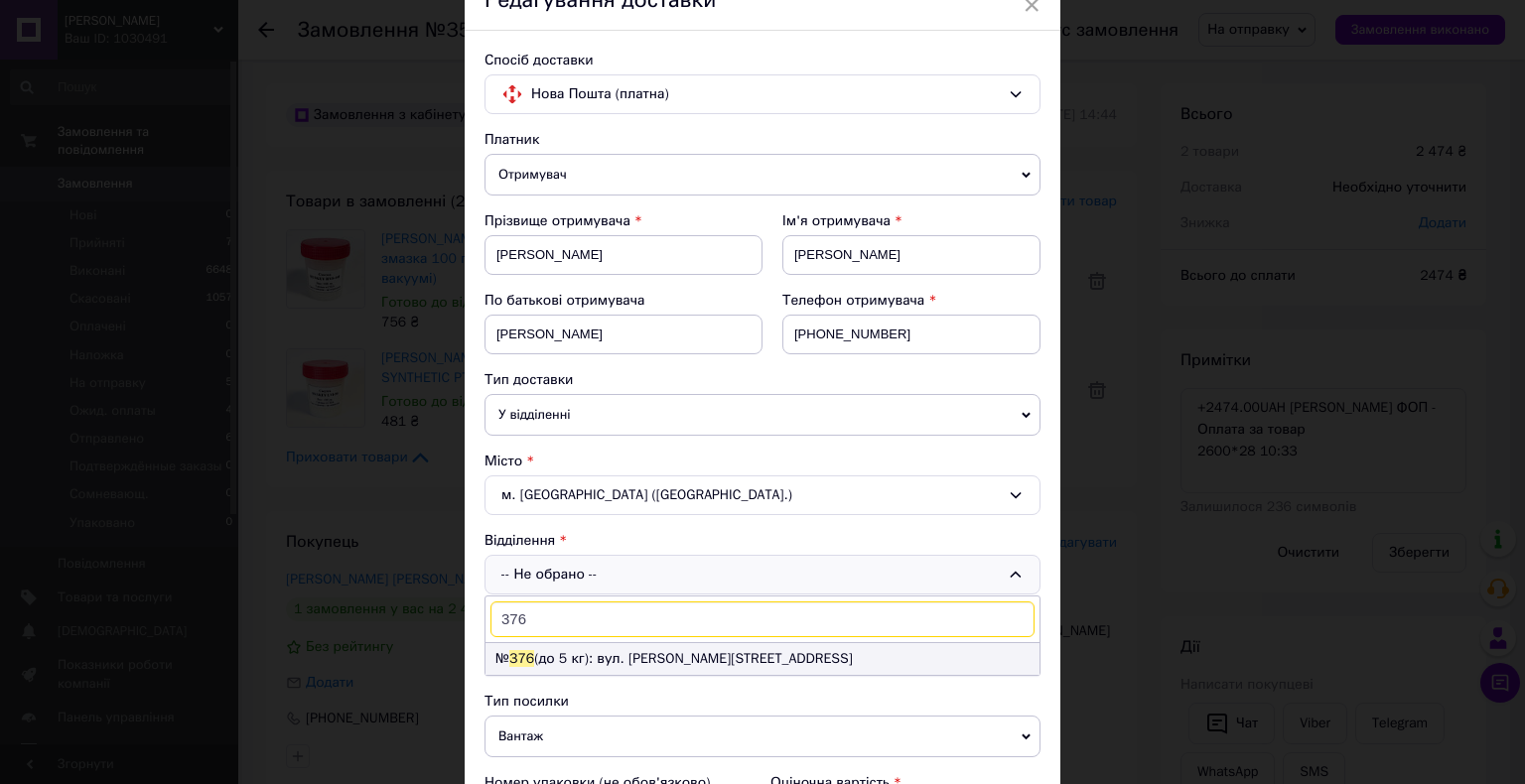 type on "376" 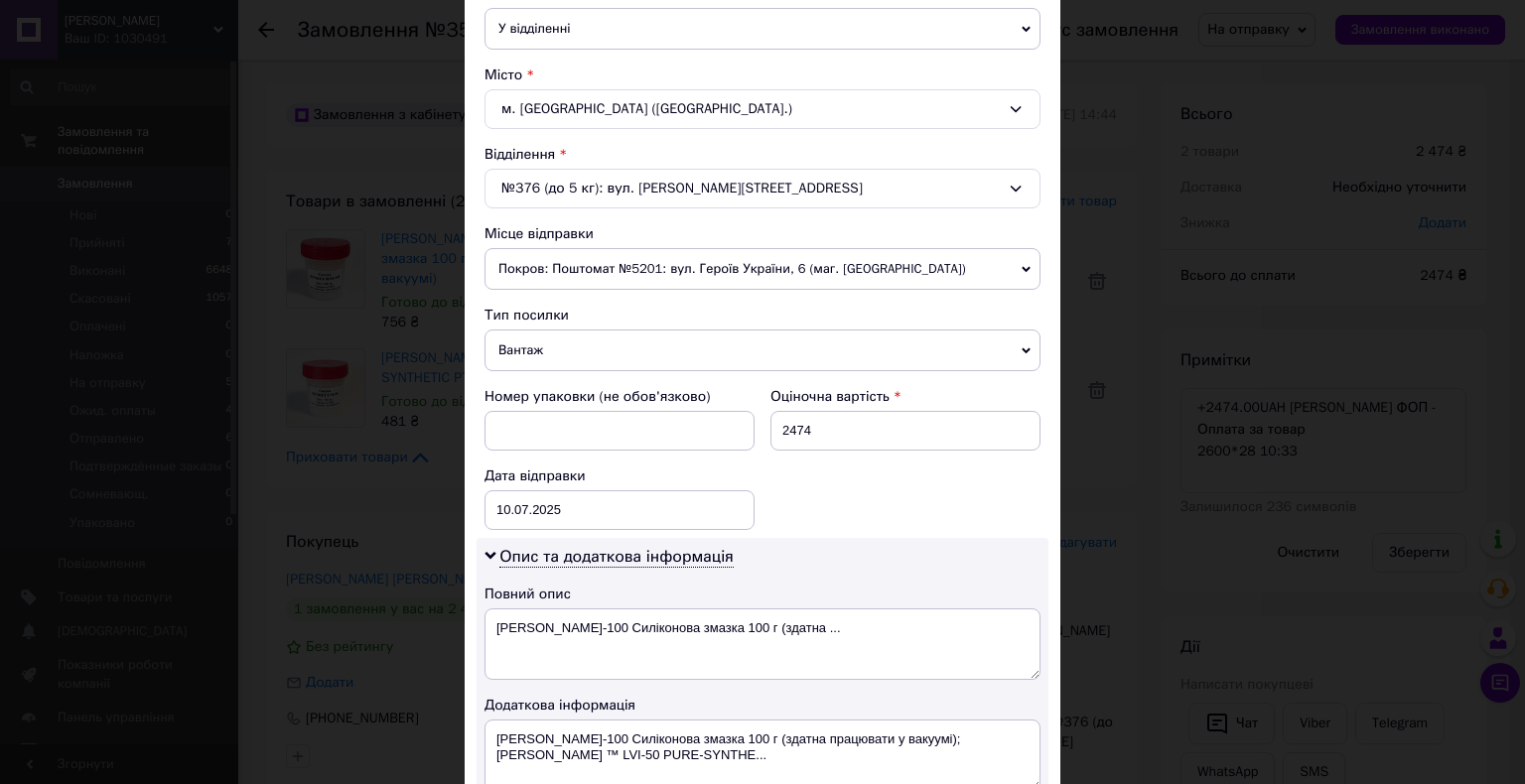 scroll, scrollTop: 496, scrollLeft: 0, axis: vertical 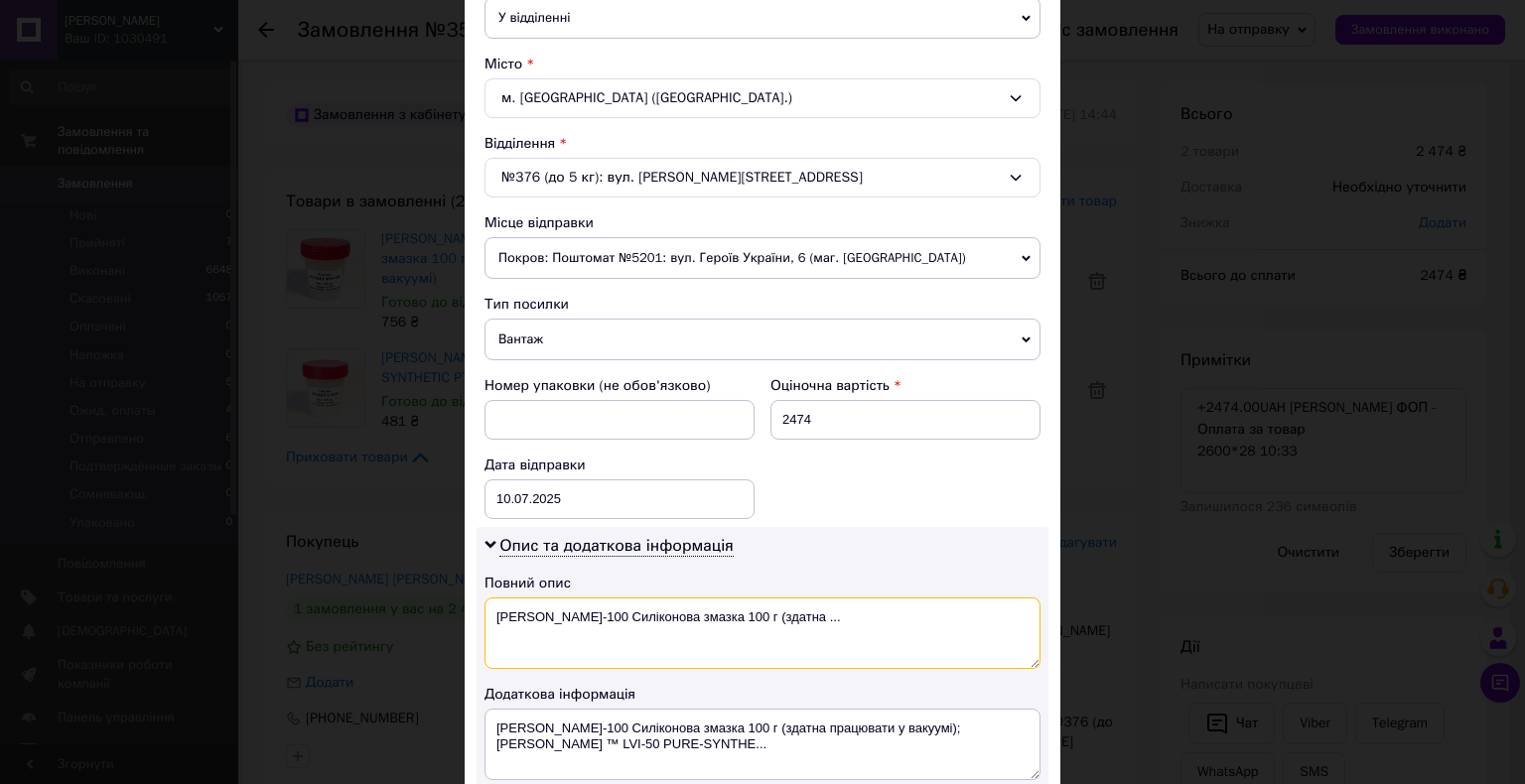 drag, startPoint x: 832, startPoint y: 612, endPoint x: 489, endPoint y: 608, distance: 343.0233 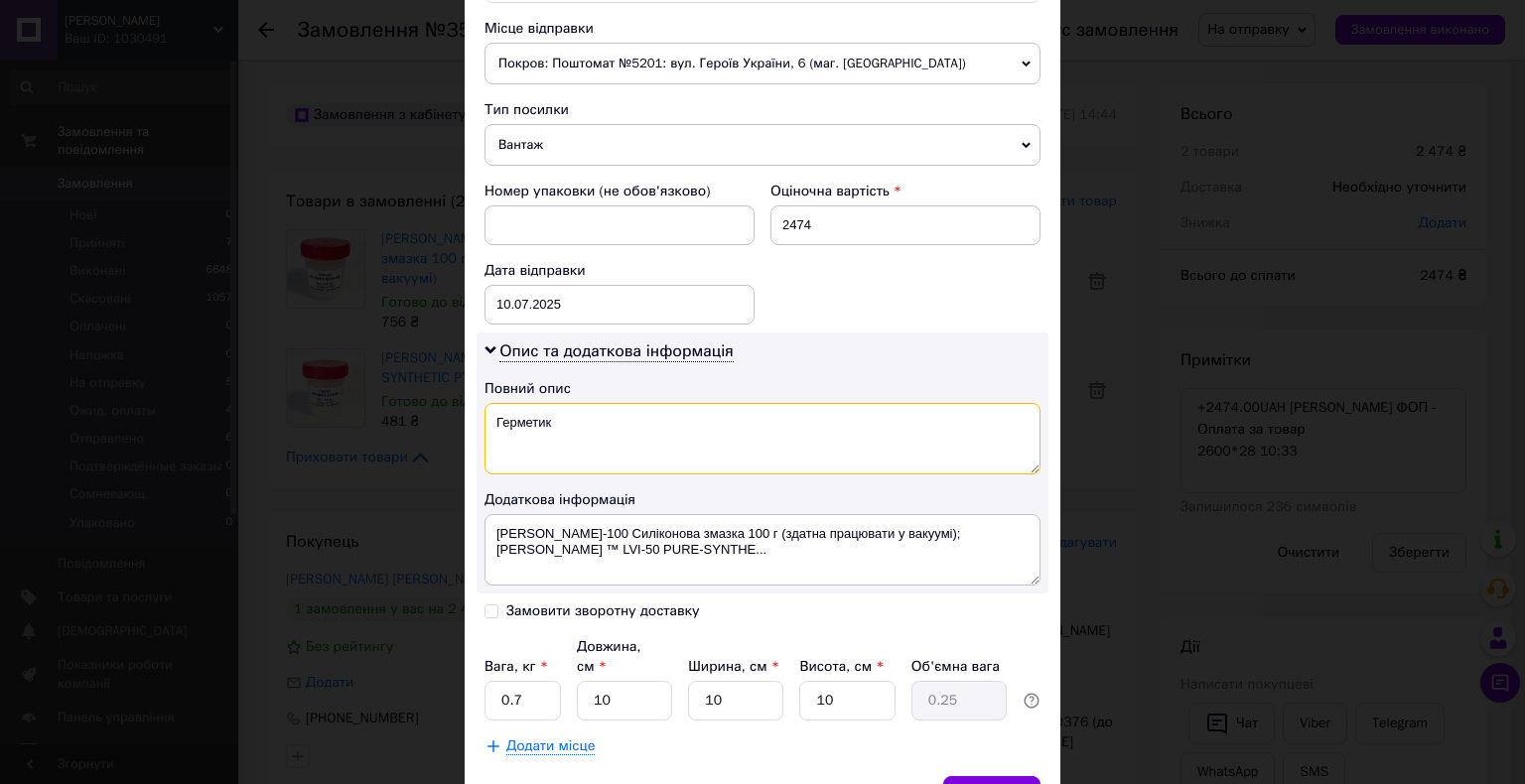 scroll, scrollTop: 695, scrollLeft: 0, axis: vertical 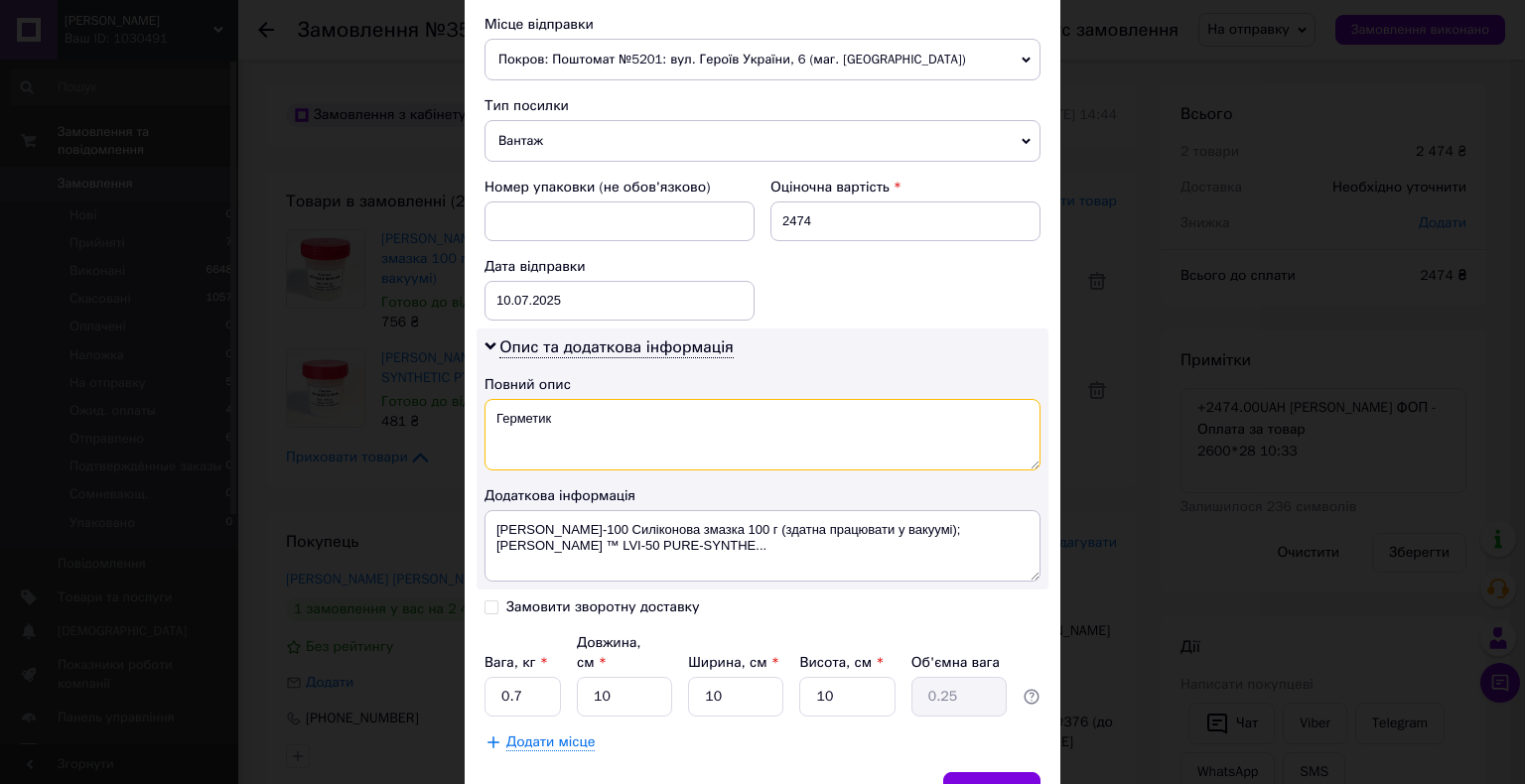 type on "Герметик" 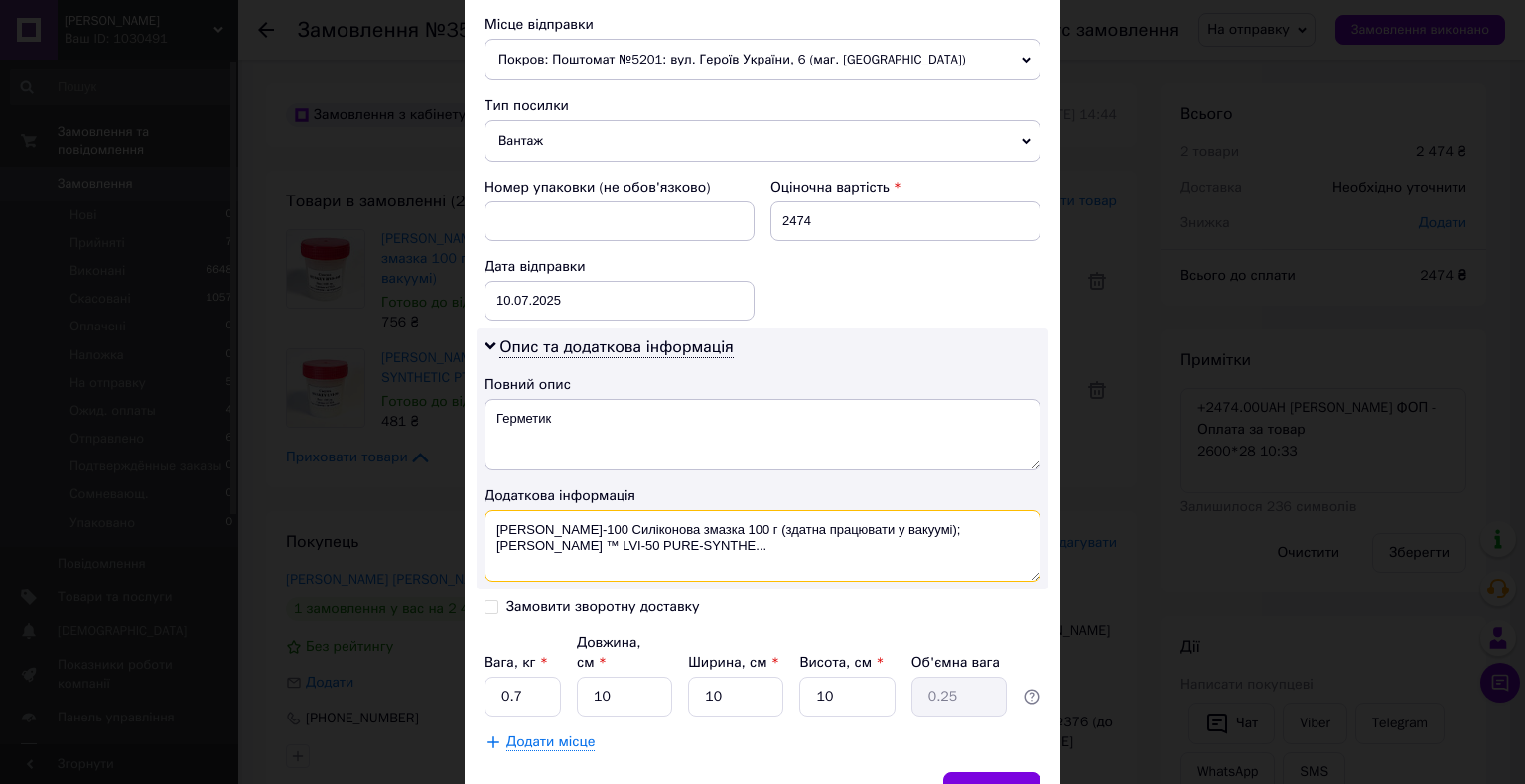 drag, startPoint x: 606, startPoint y: 526, endPoint x: 719, endPoint y: 533, distance: 113.21661 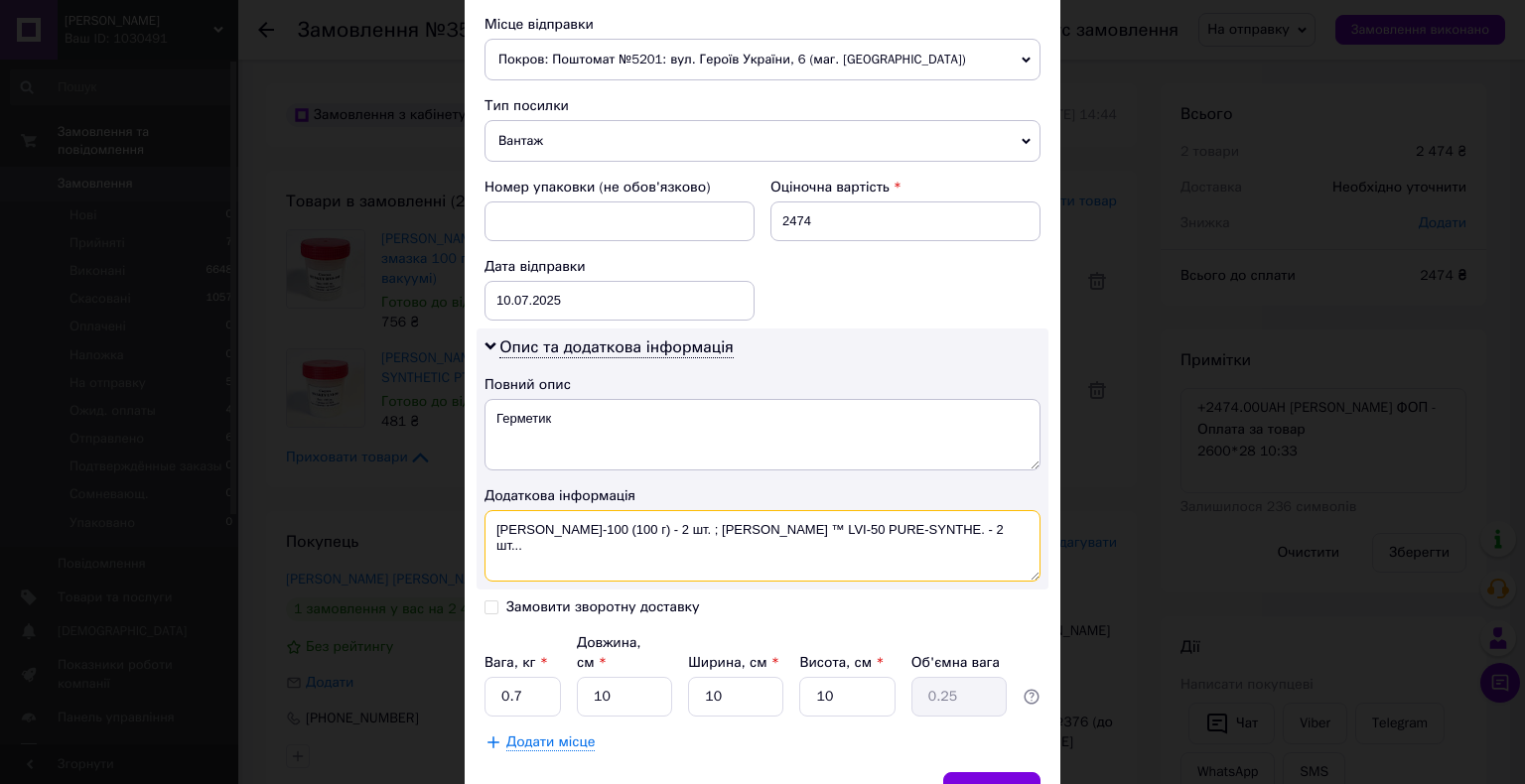 type on "[PERSON_NAME]-100 (100 г) - 2 шт. ; [PERSON_NAME] ™ LVI-50 PURE-SYNTHE. - 2 шт..." 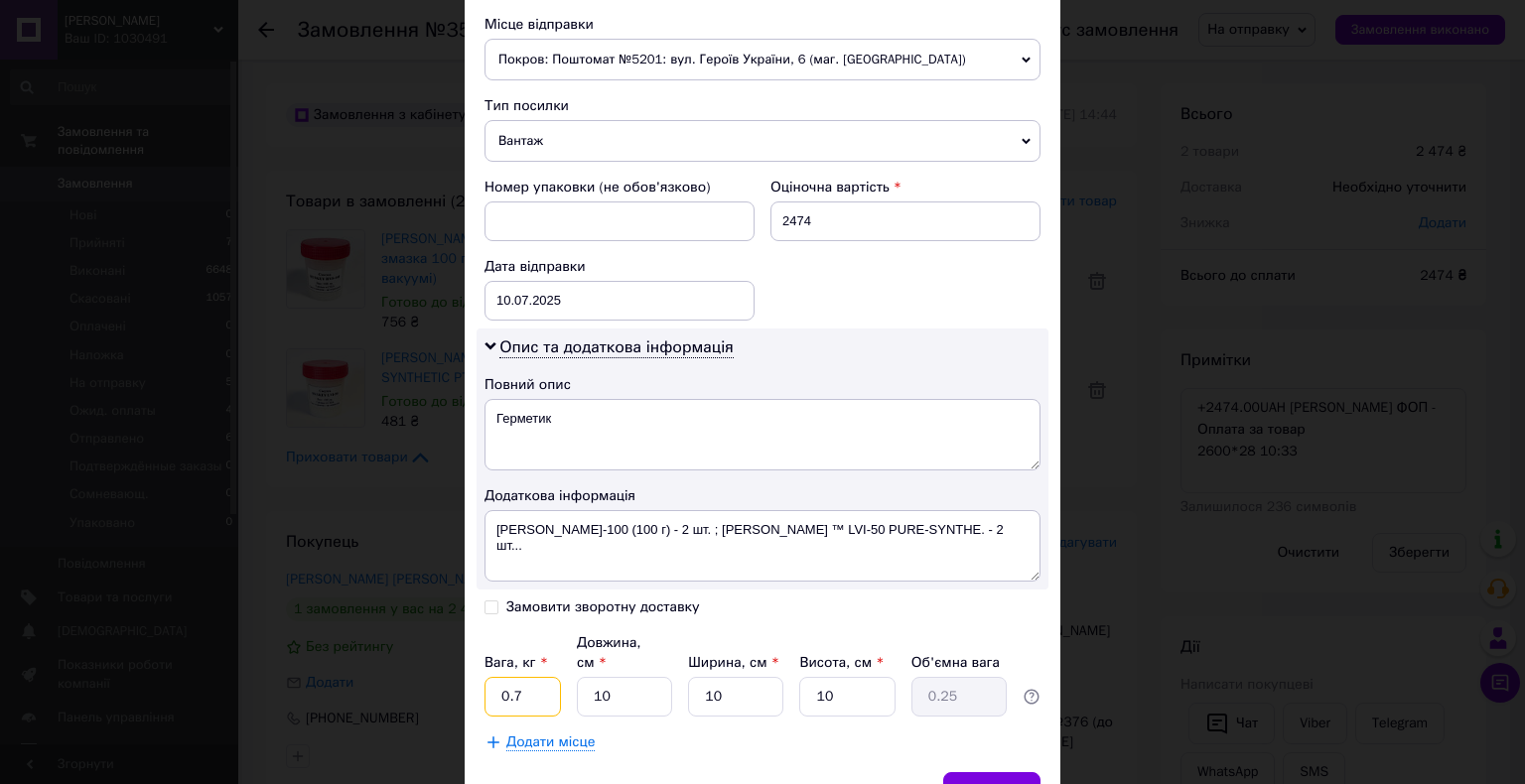 click on "0.7" at bounding box center [522, 697] 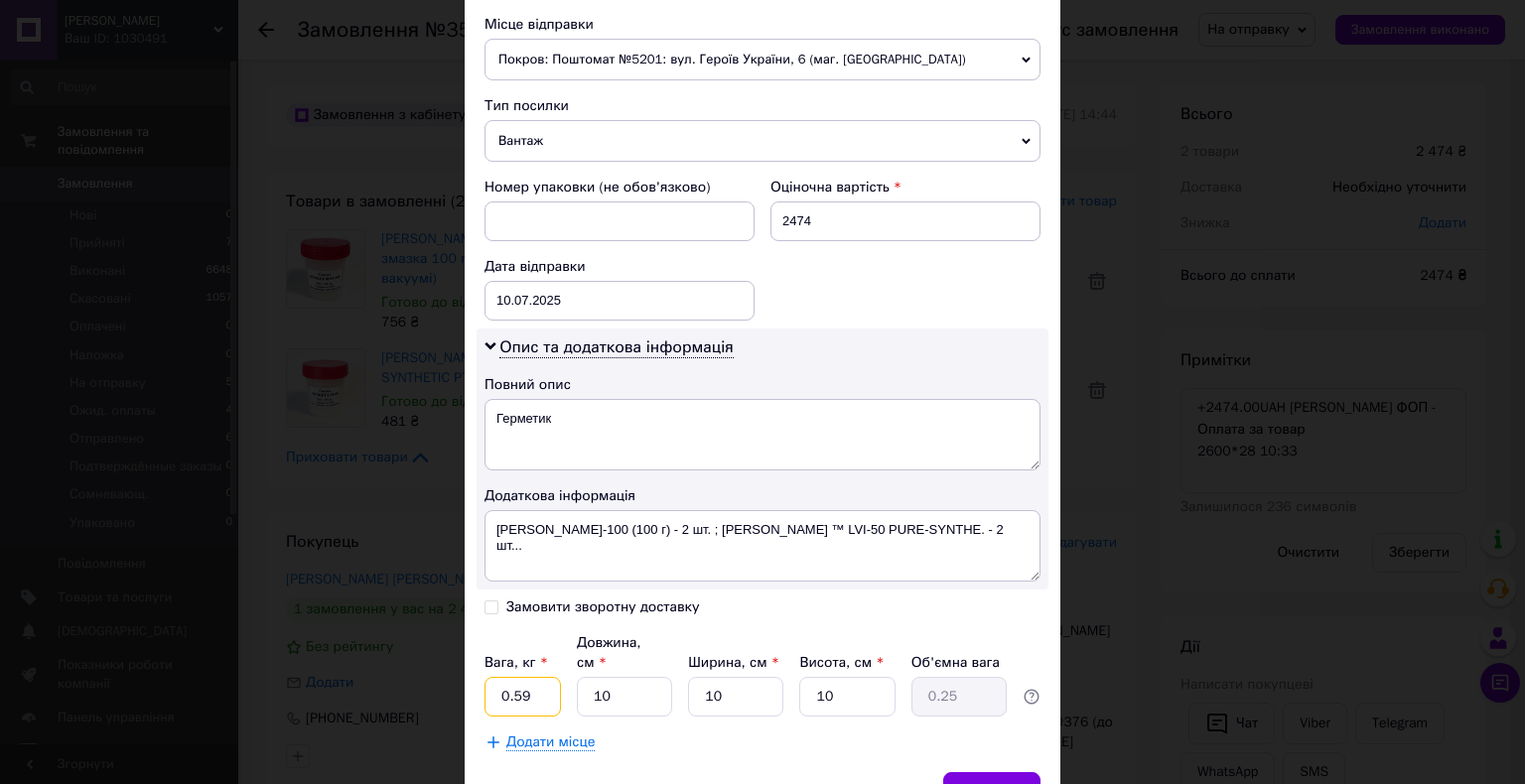 type on "0.59" 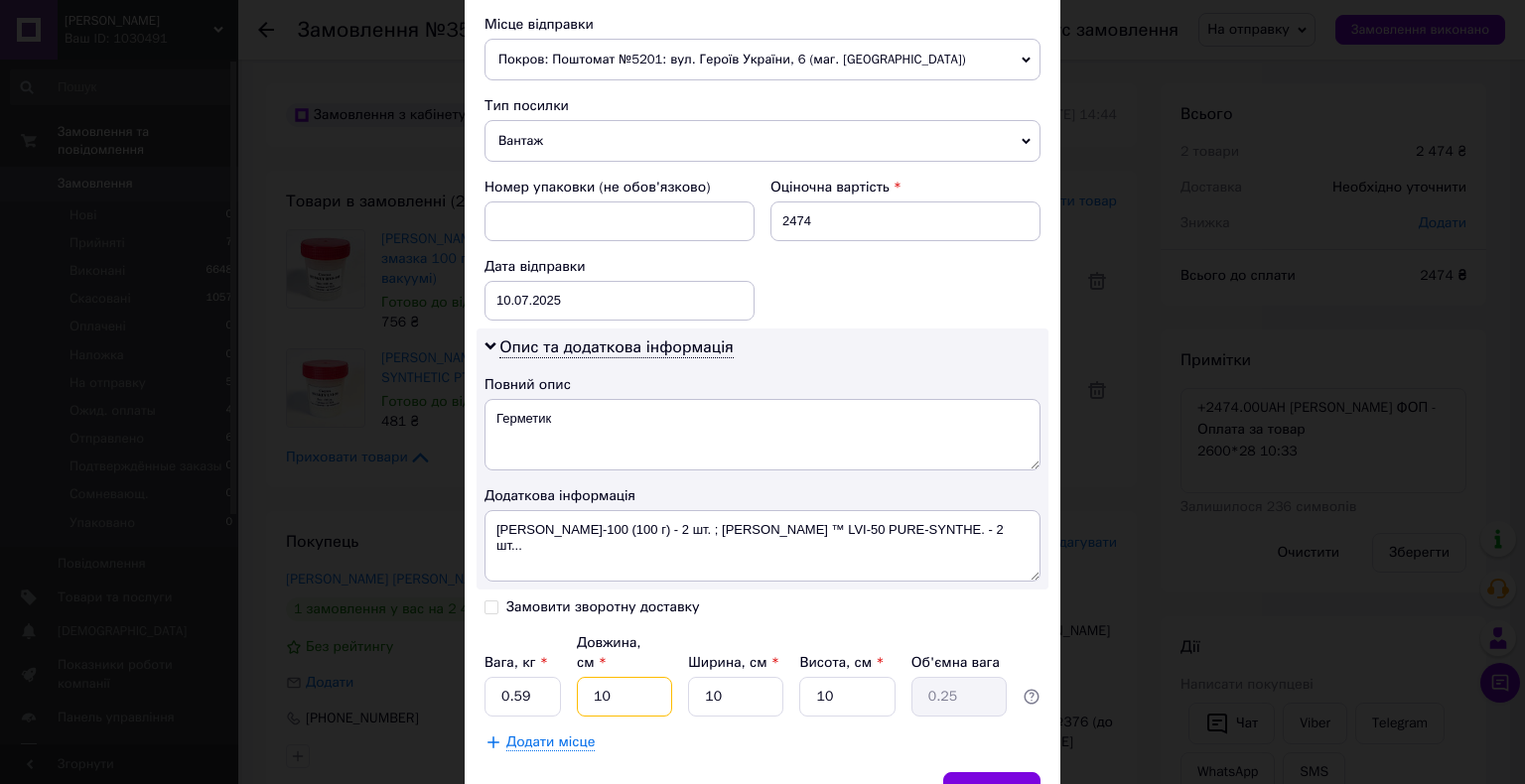 type on "2" 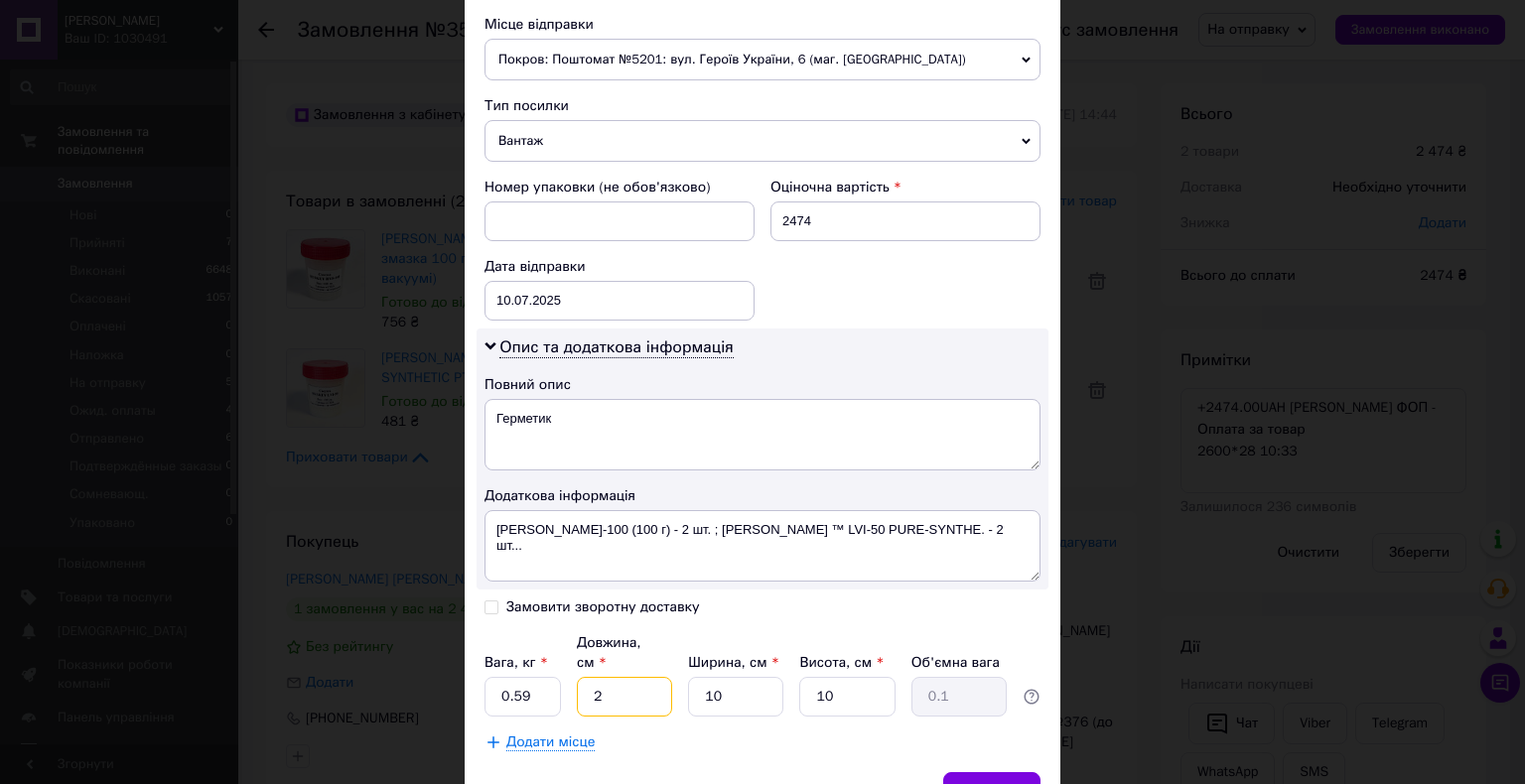 type on "24" 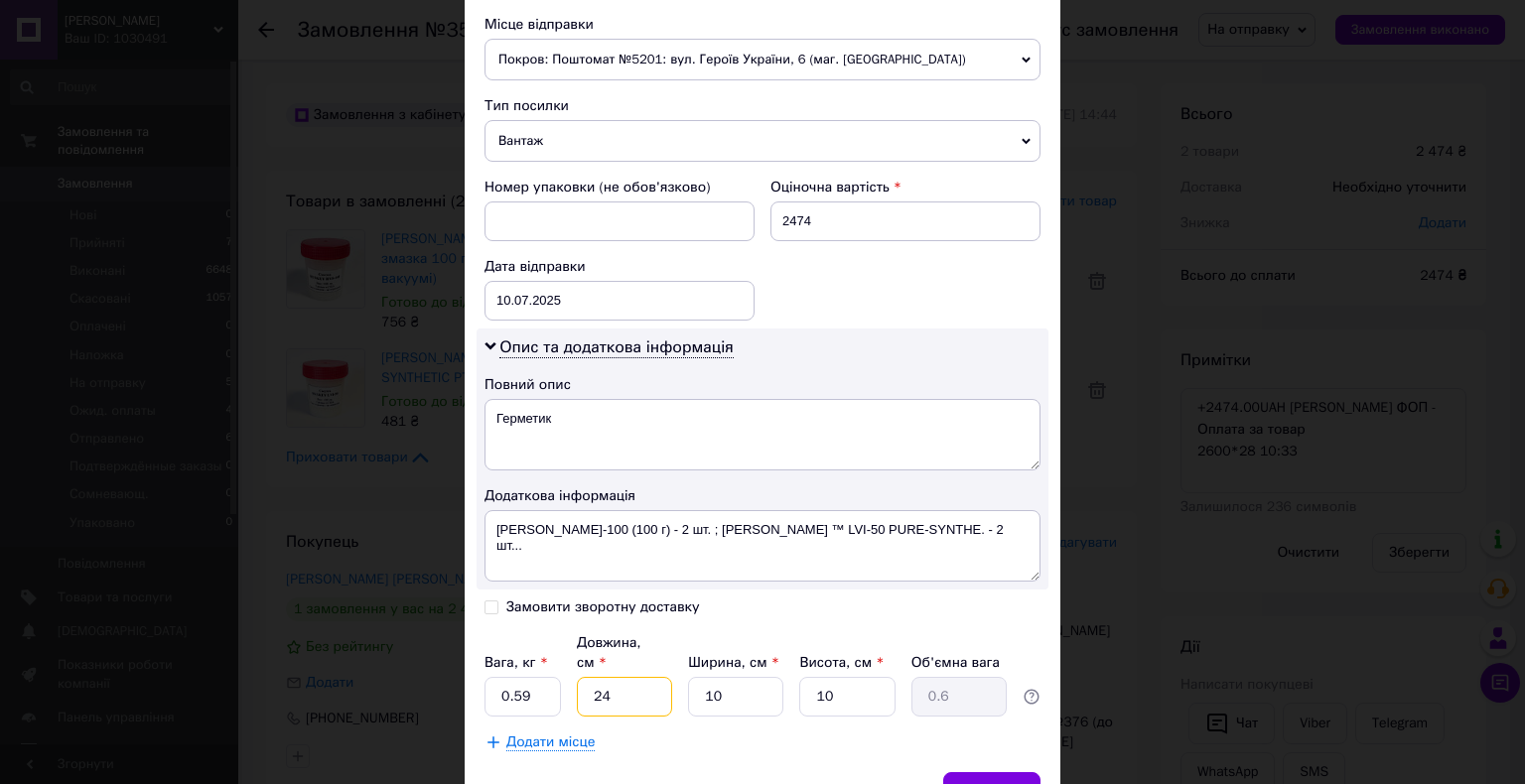 type on "24" 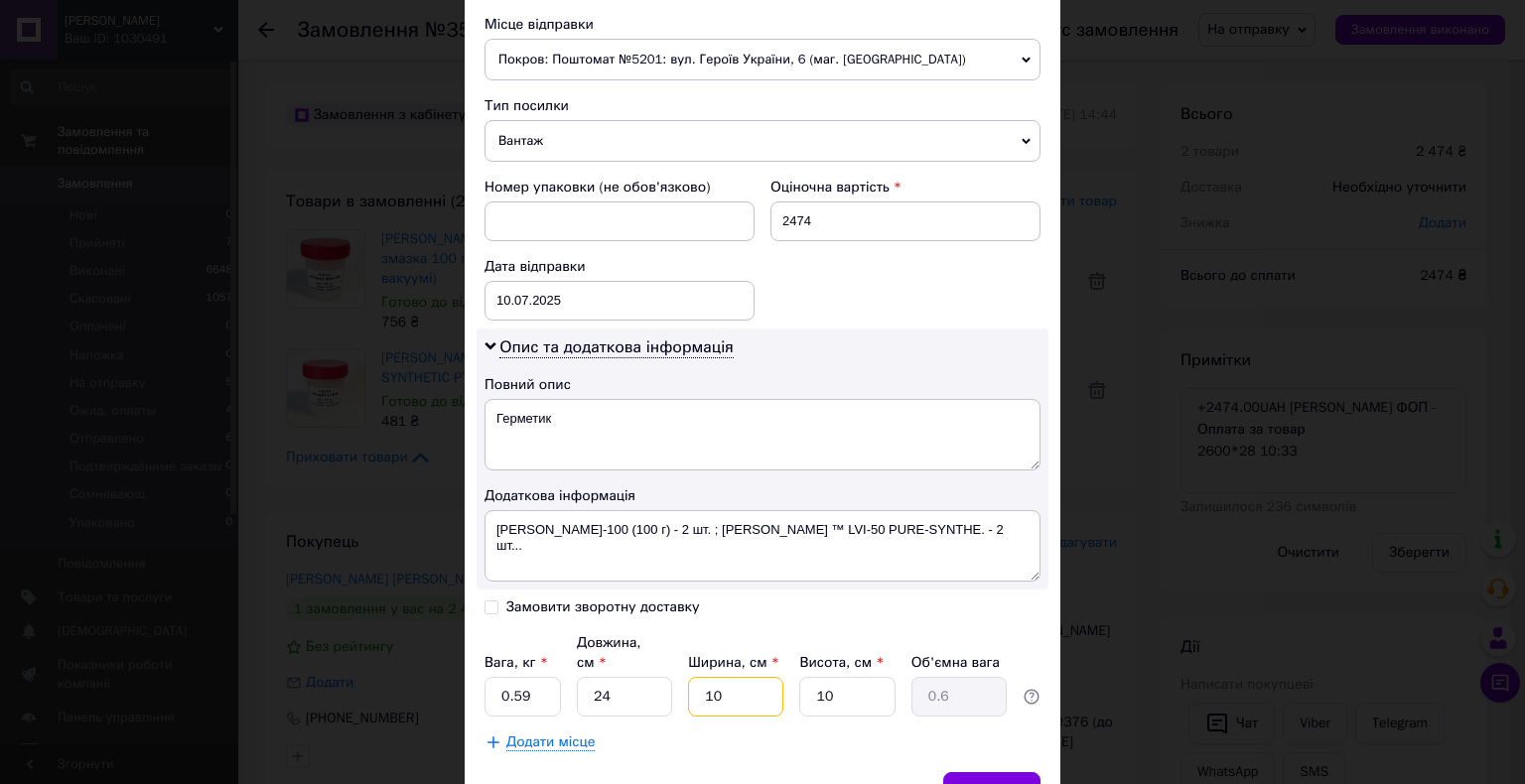 type on "1" 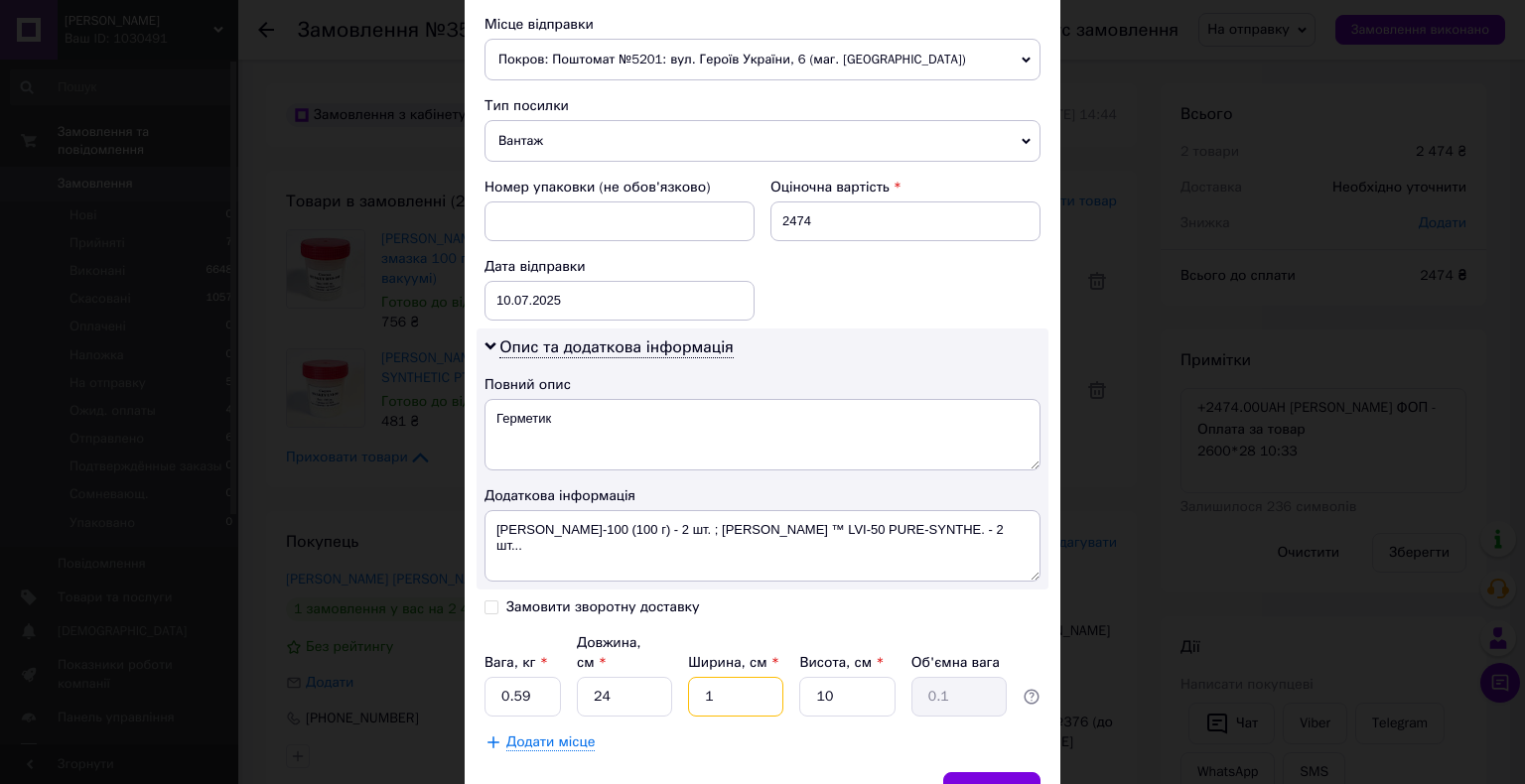 type on "17" 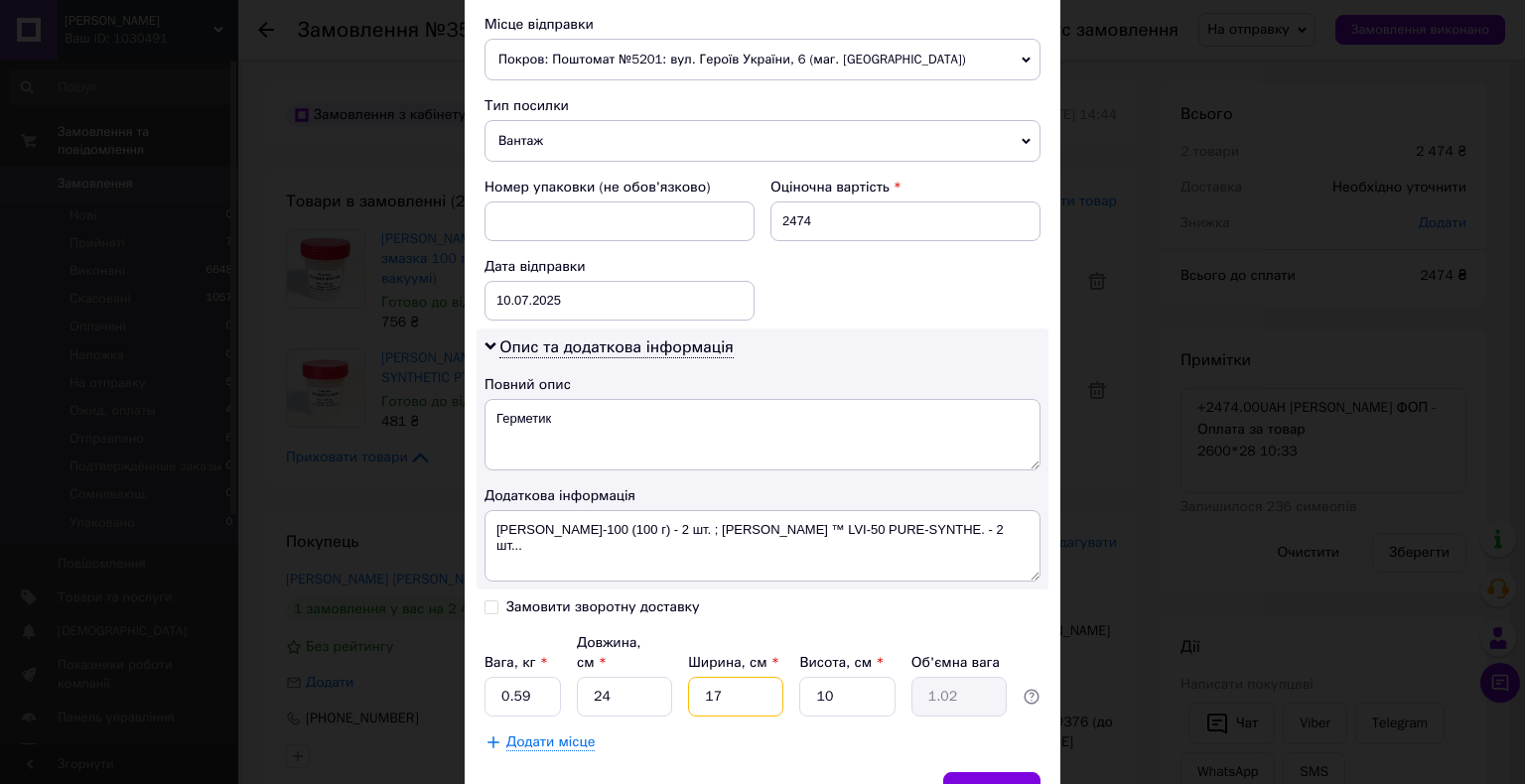 type on "17" 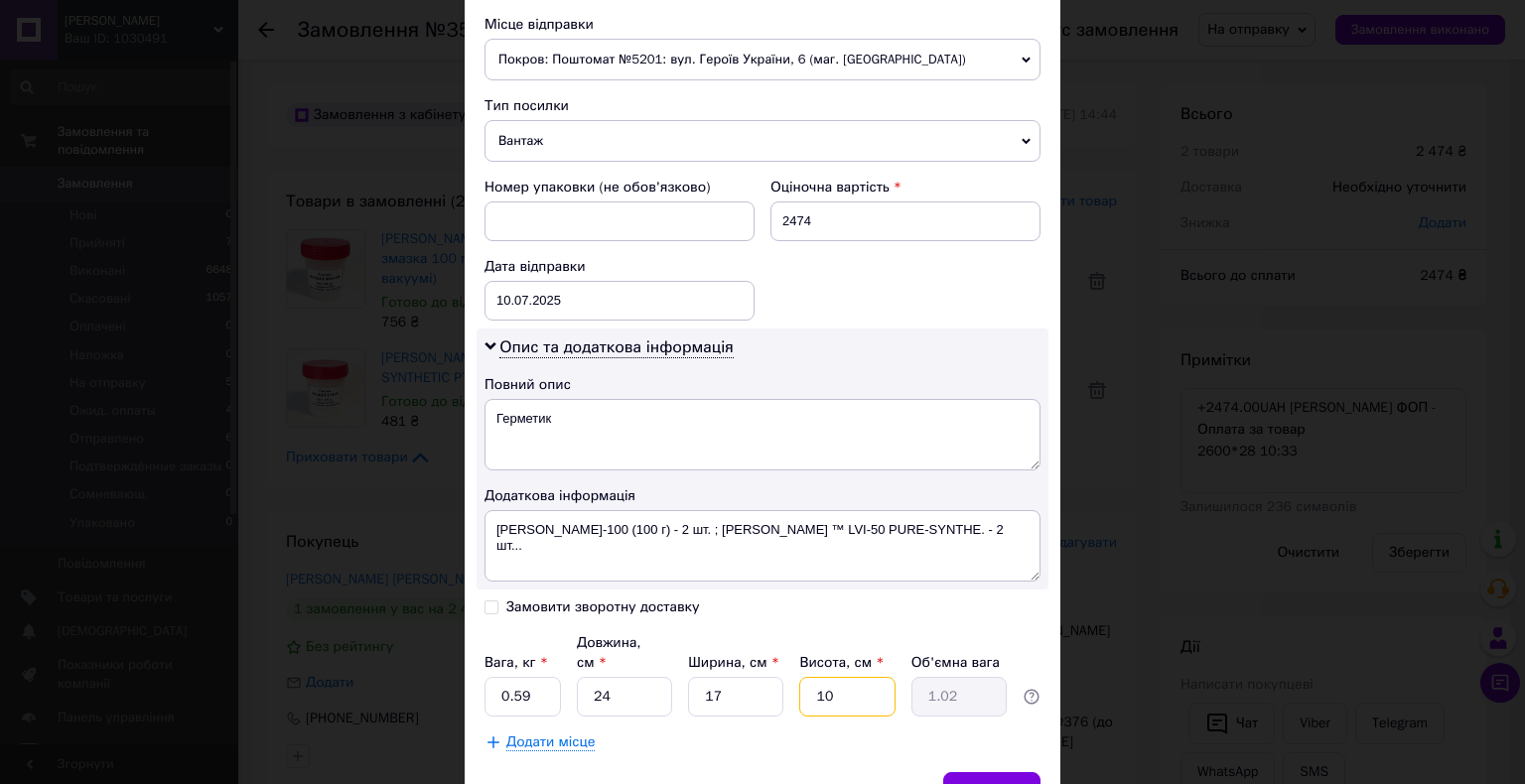 type on "9" 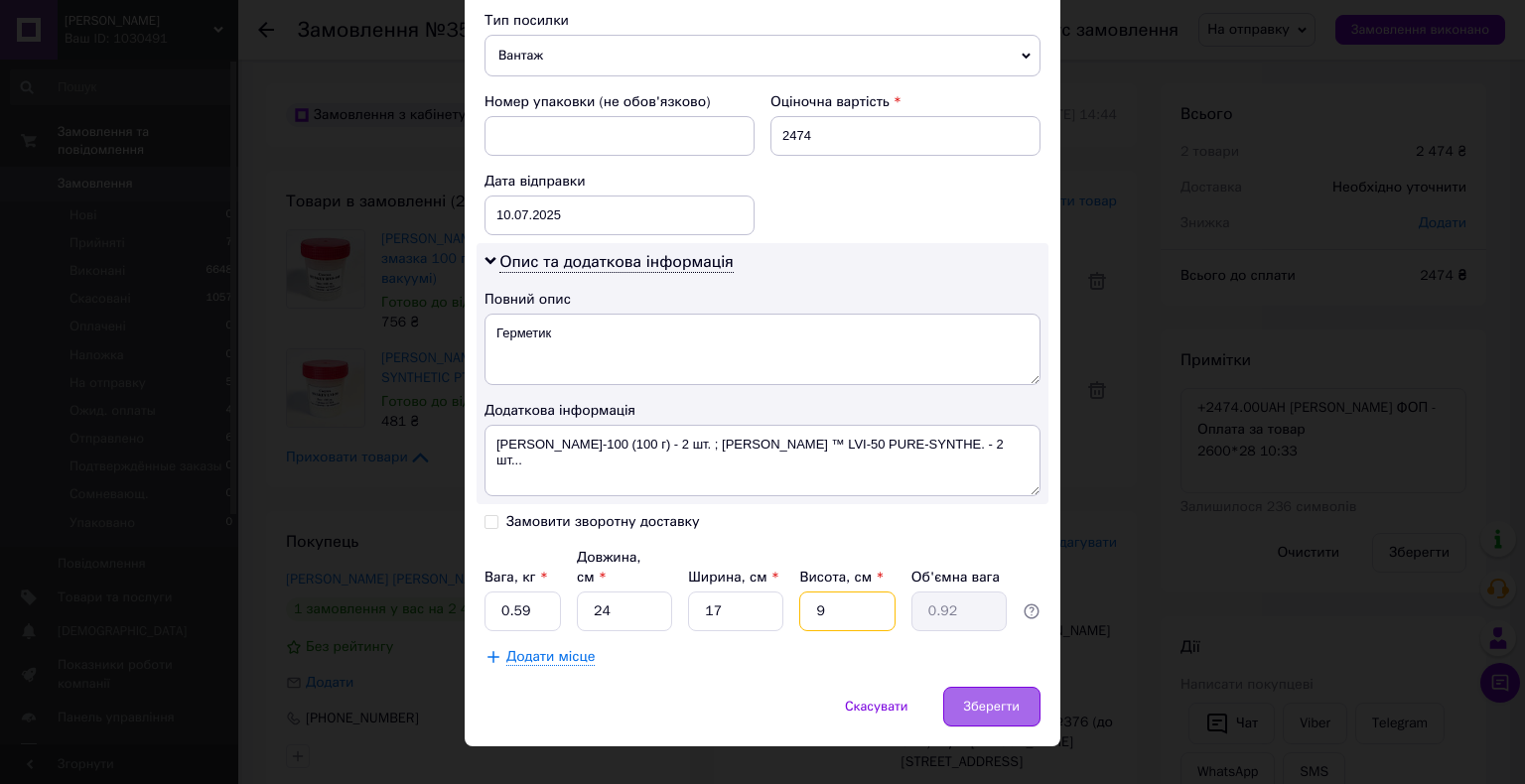 scroll, scrollTop: 785, scrollLeft: 0, axis: vertical 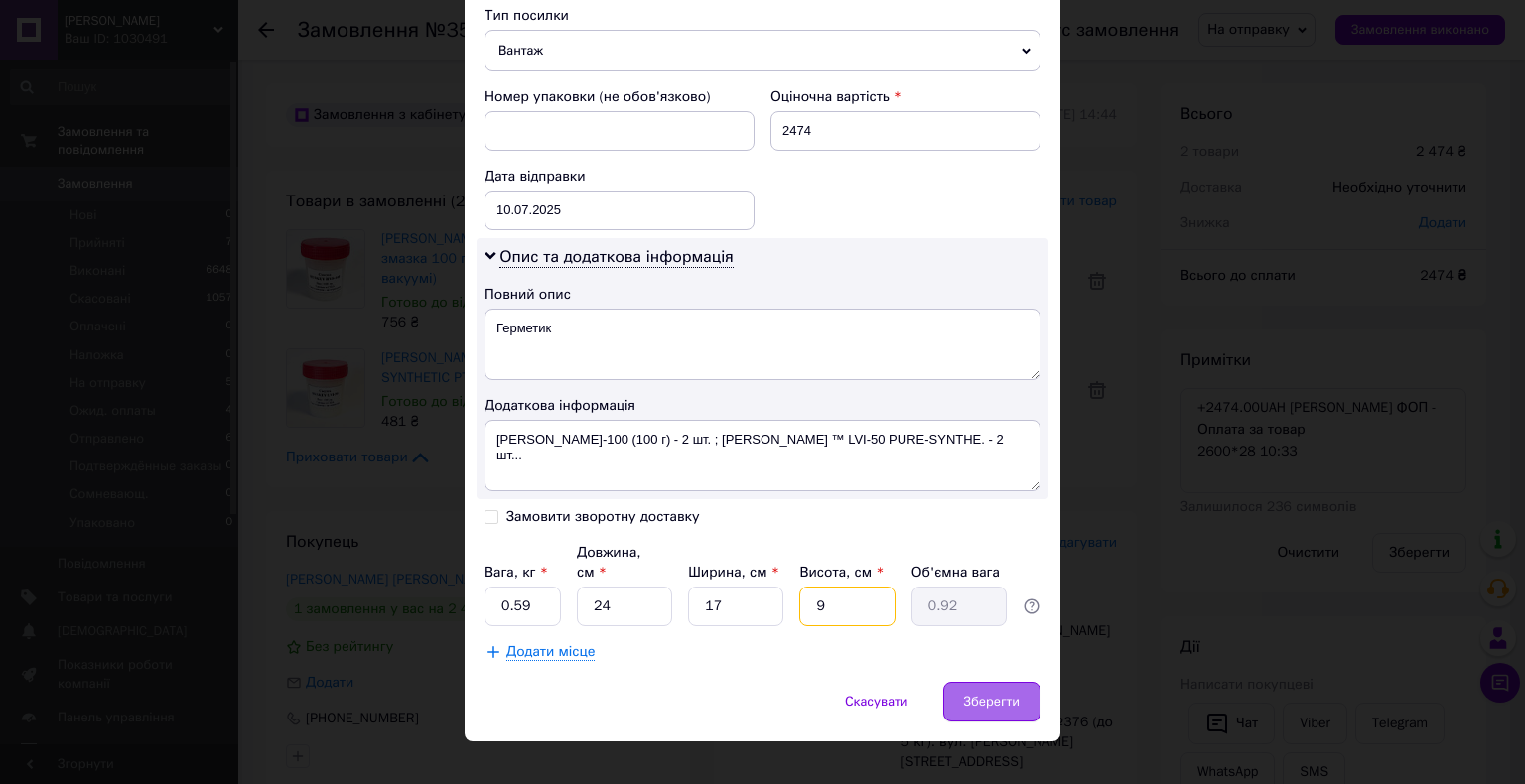 type on "9" 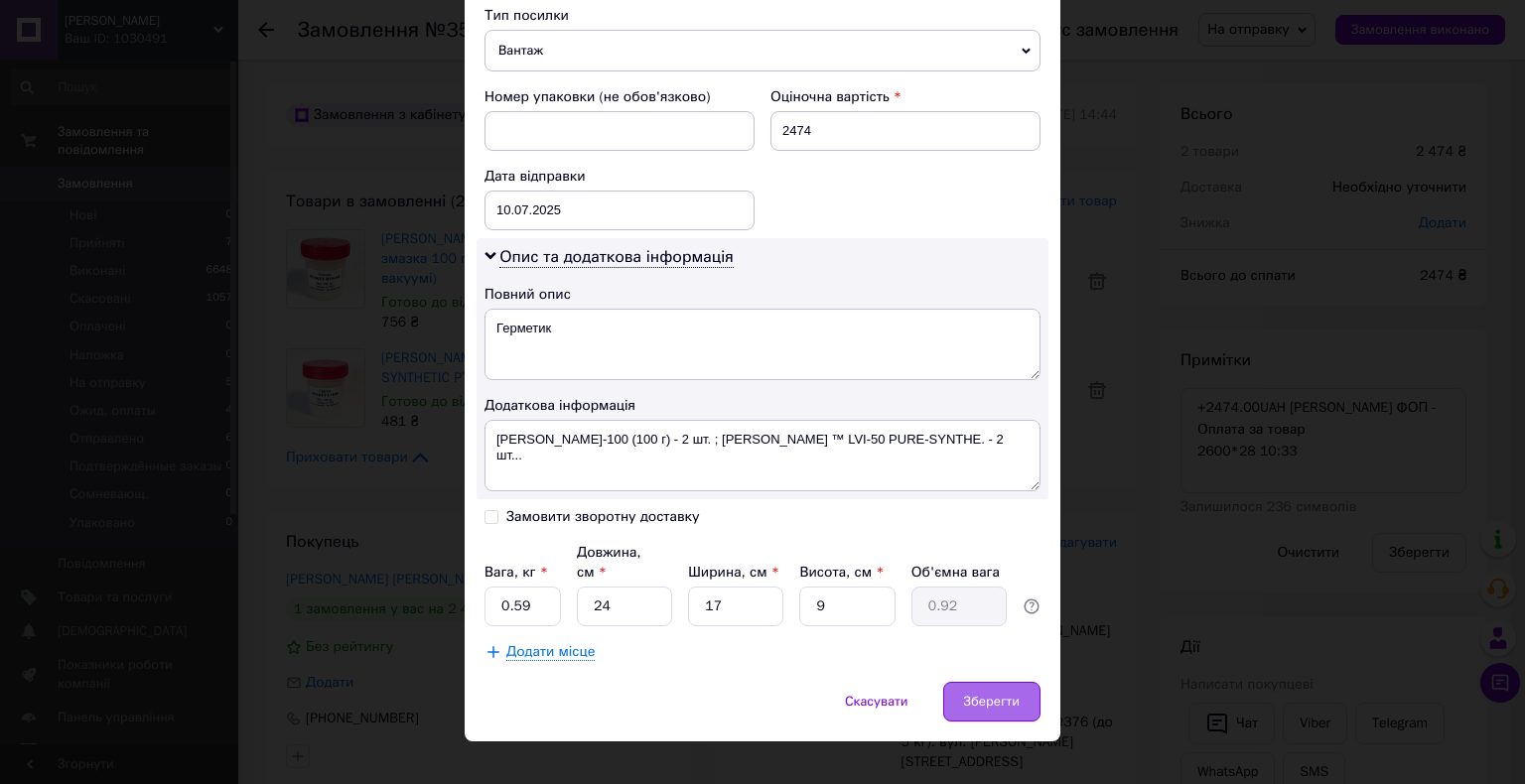 click on "Зберегти" at bounding box center [992, 702] 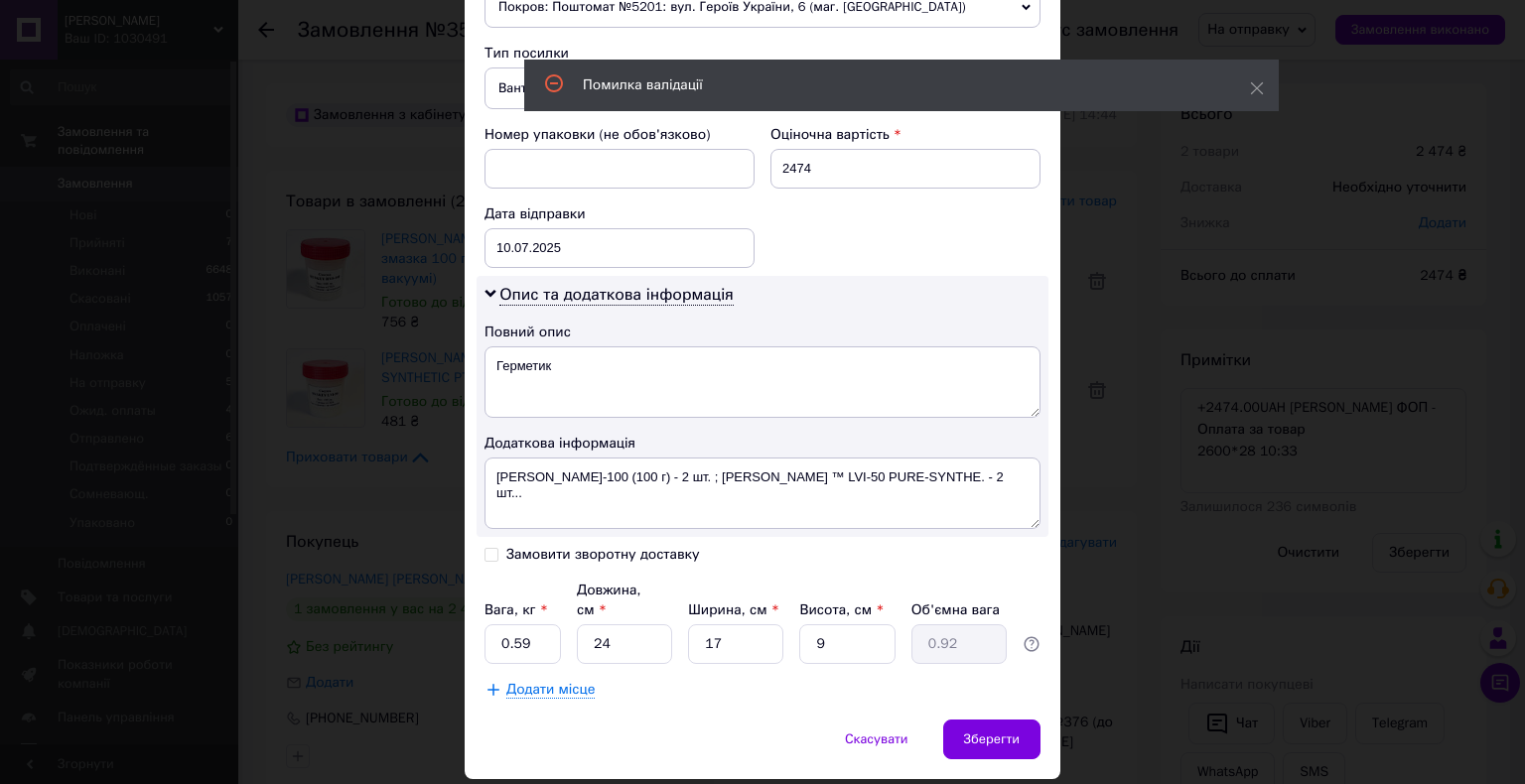 scroll, scrollTop: 0, scrollLeft: 0, axis: both 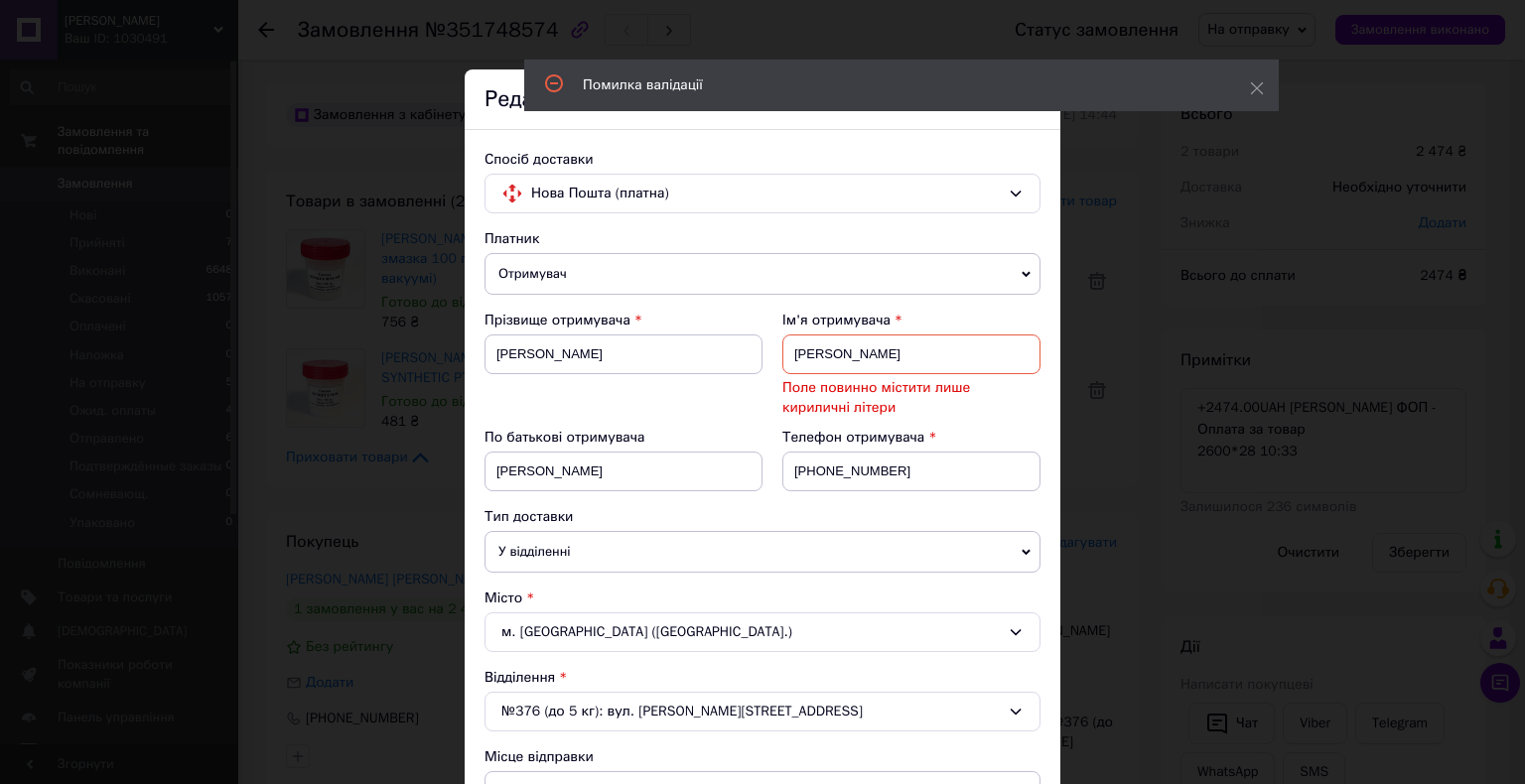 click on "⁨[PERSON_NAME]" at bounding box center [911, 354] 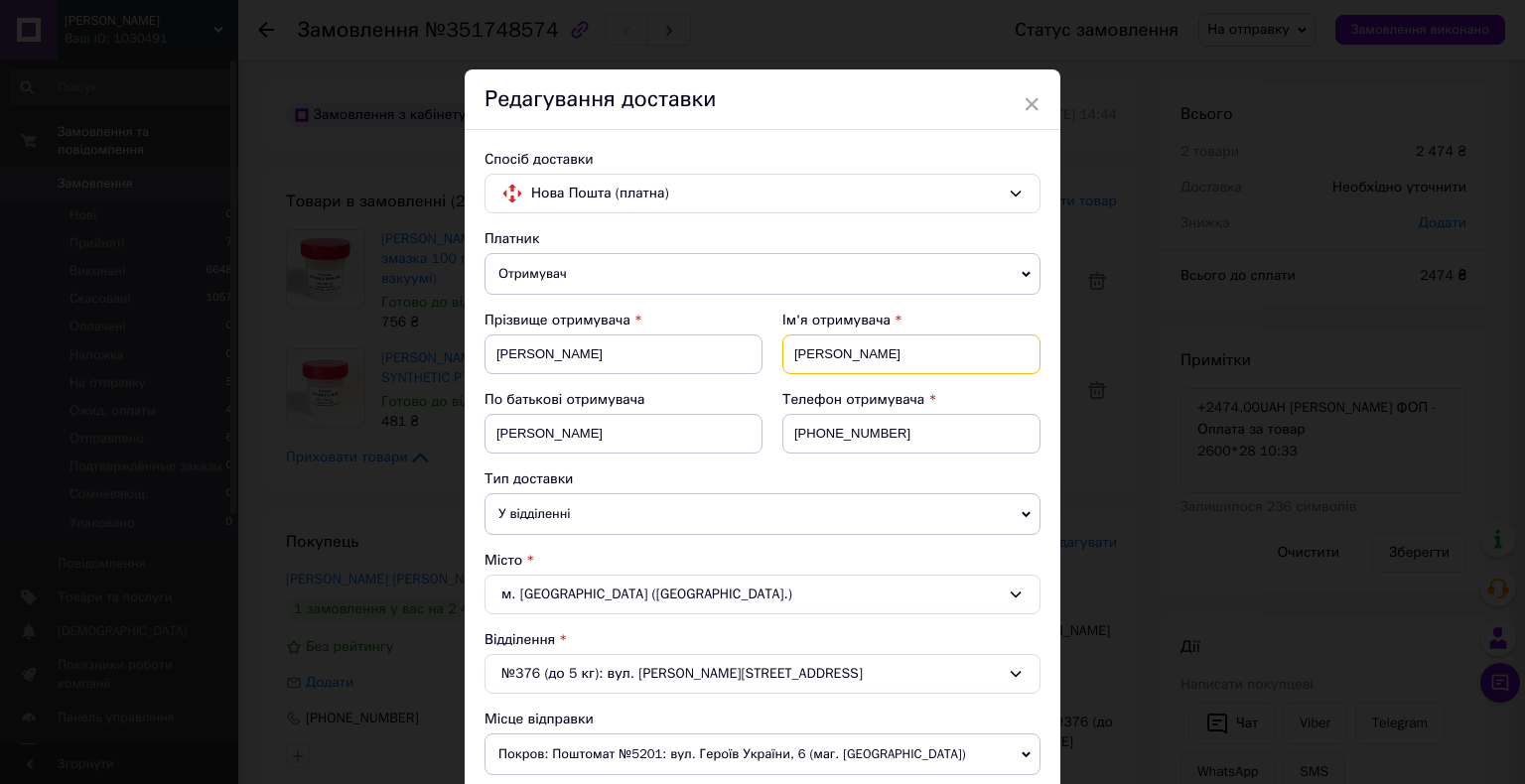 type on "[PERSON_NAME]" 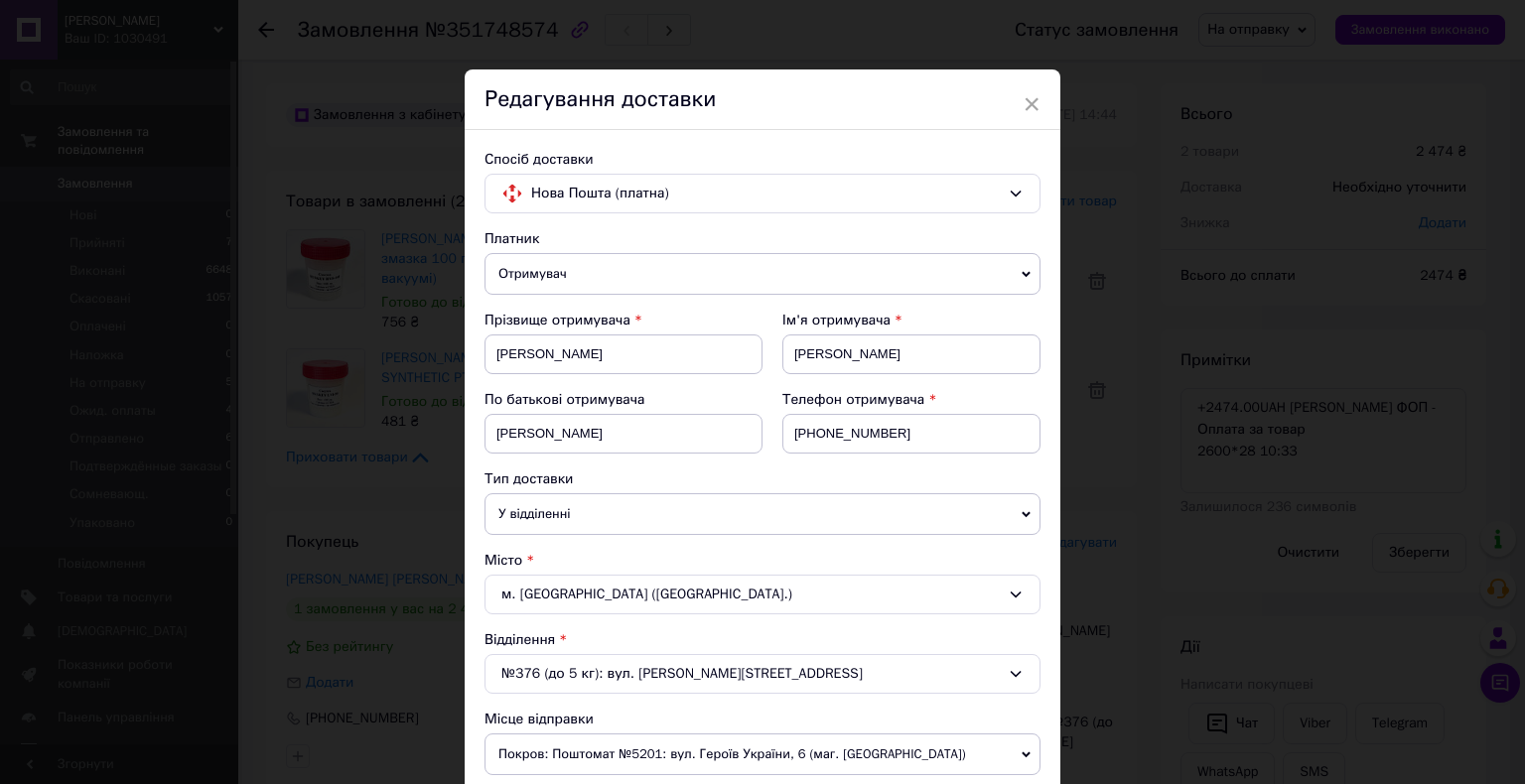click on "Телефон отримувача [PHONE_NUMBER]" at bounding box center (901, 430) 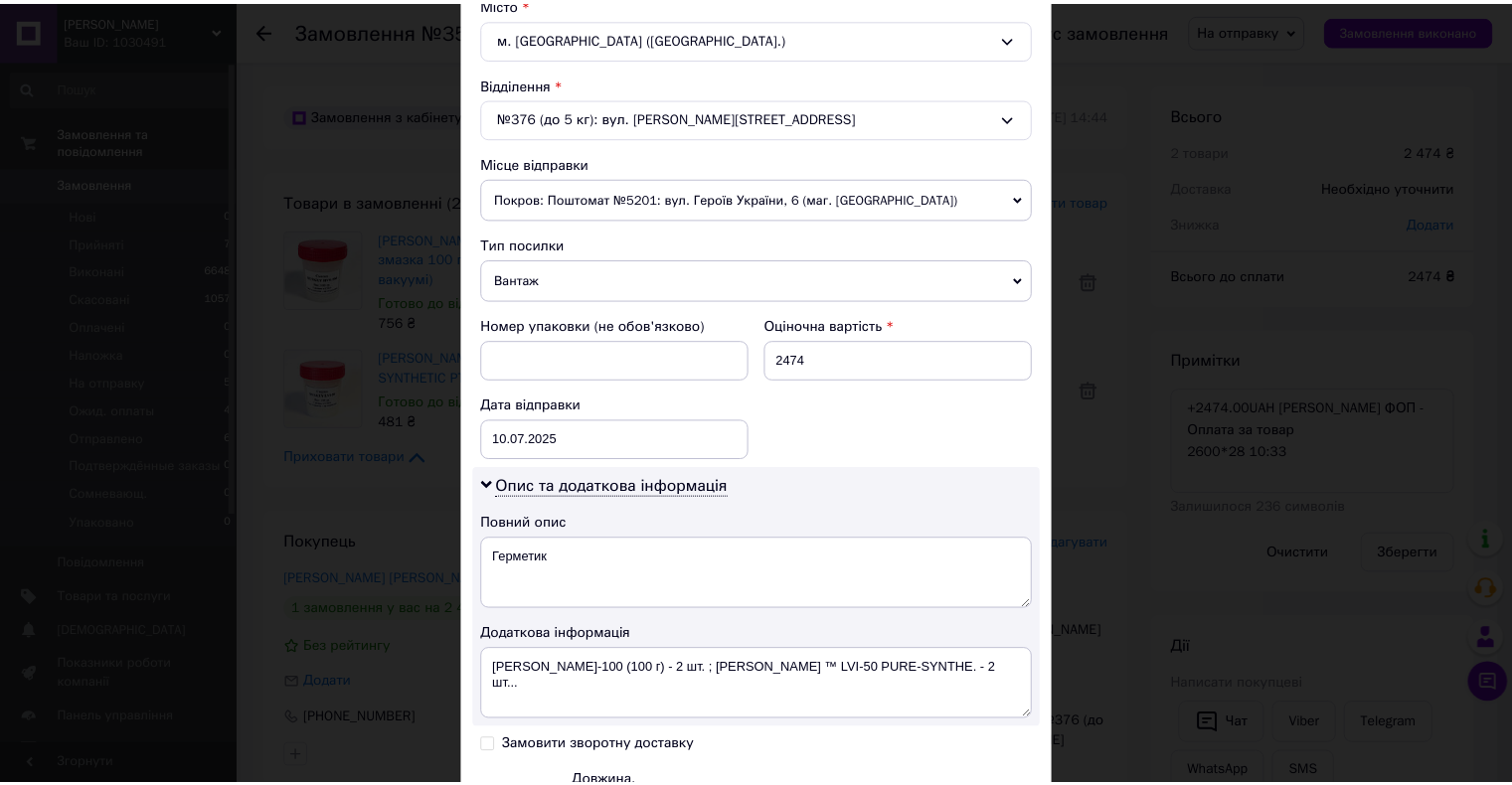 scroll, scrollTop: 786, scrollLeft: 0, axis: vertical 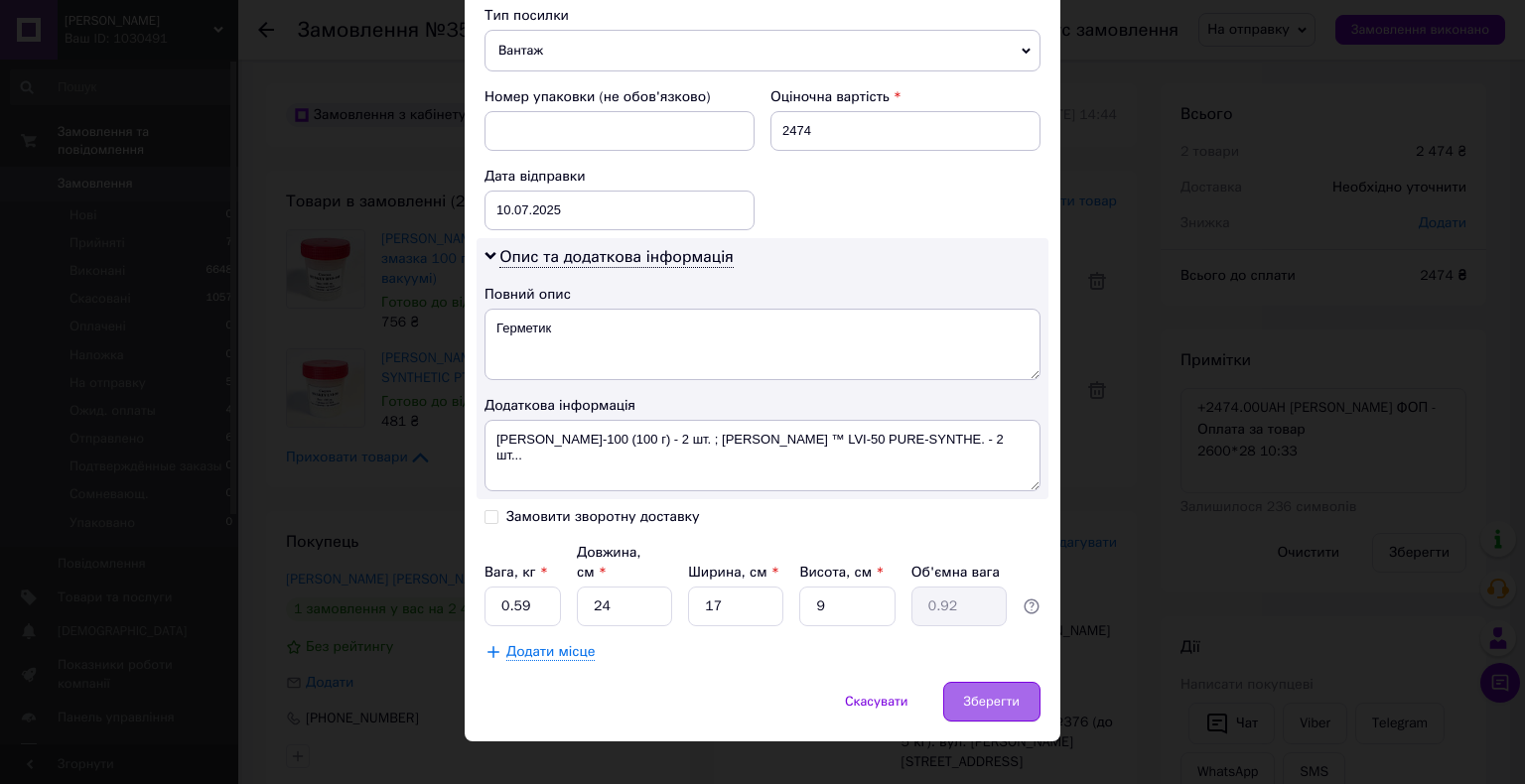 click on "Зберегти" at bounding box center [992, 702] 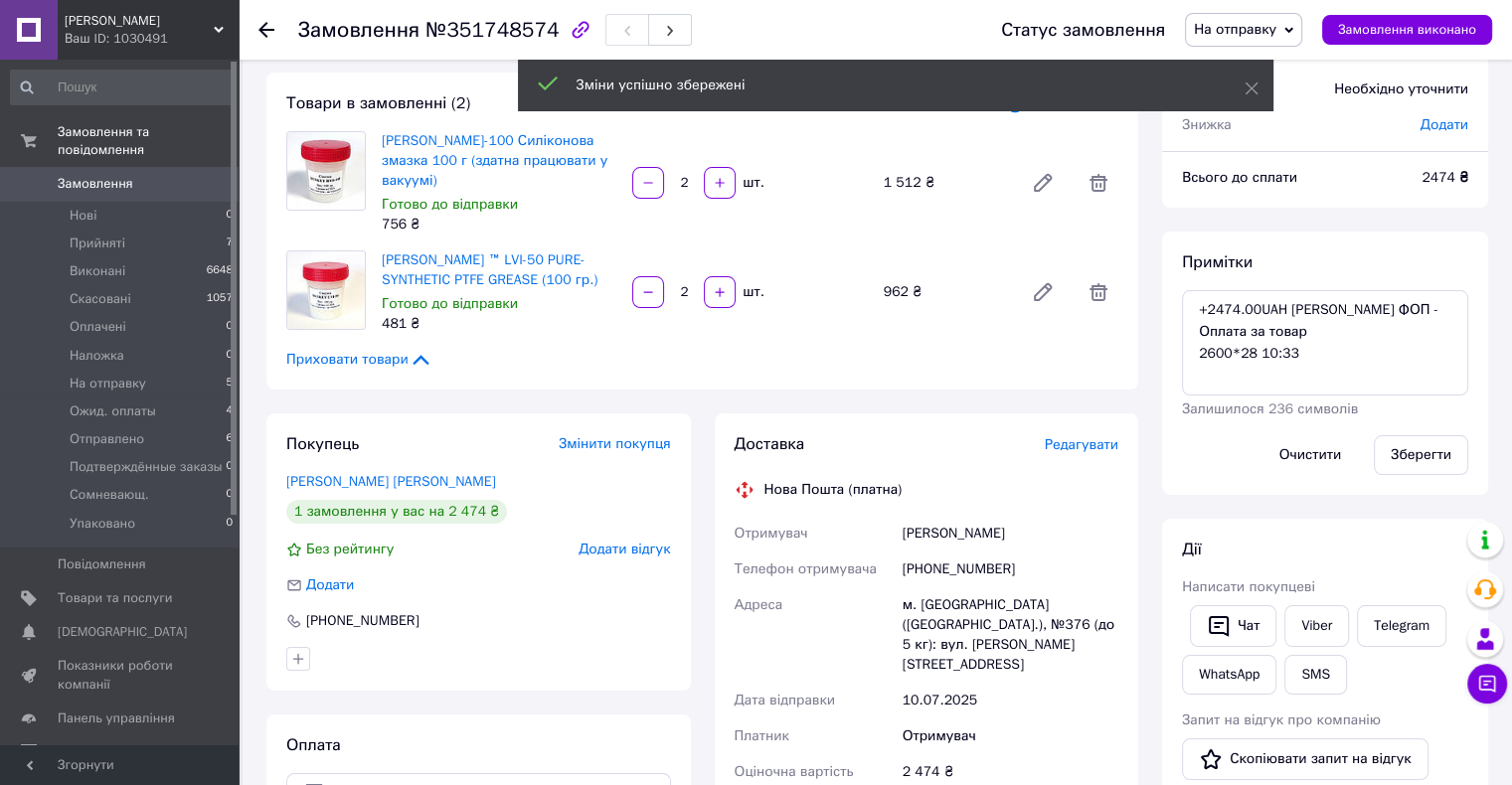 scroll, scrollTop: 298, scrollLeft: 0, axis: vertical 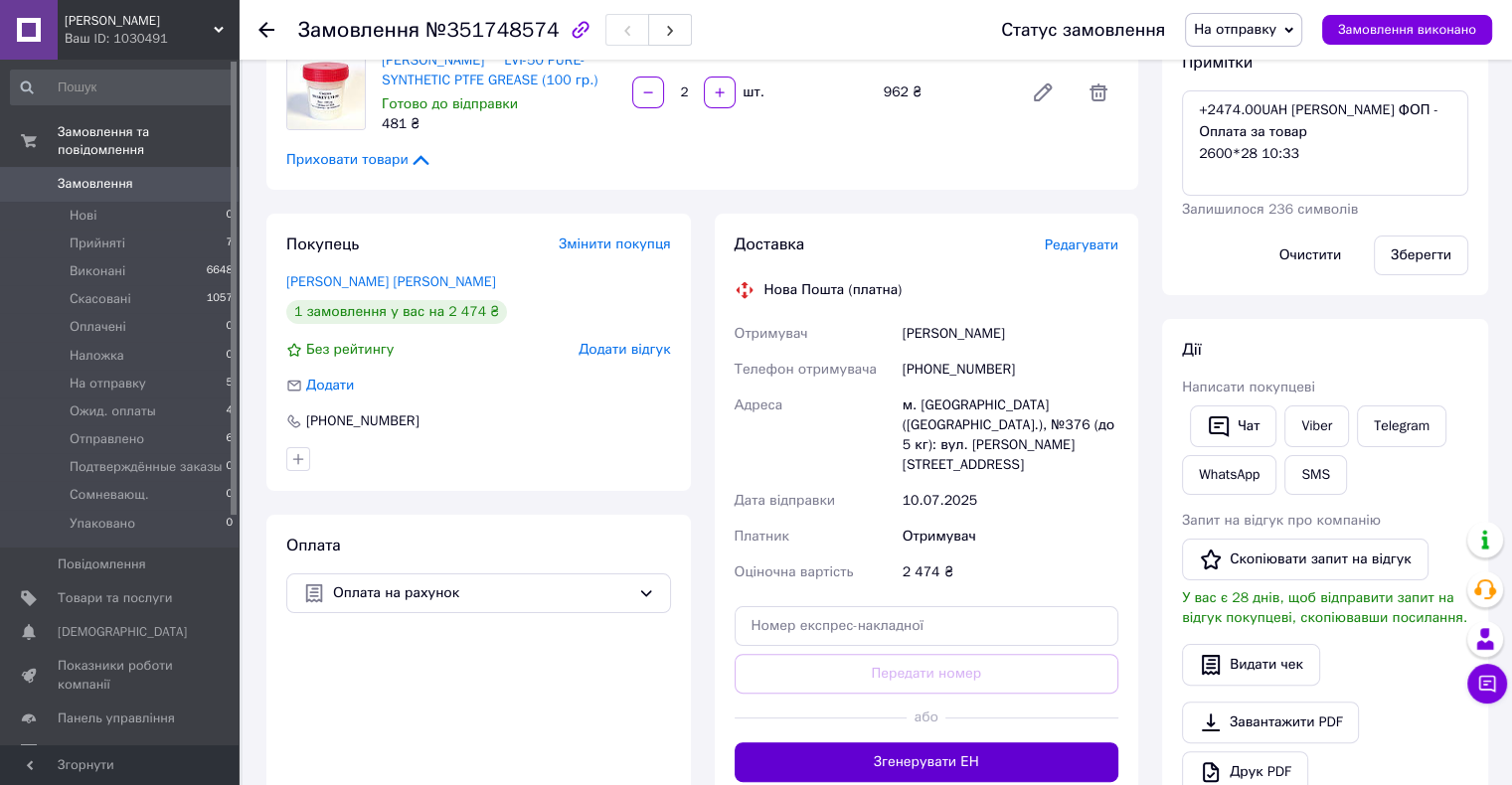 click on "Згенерувати ЕН" at bounding box center [926, 762] 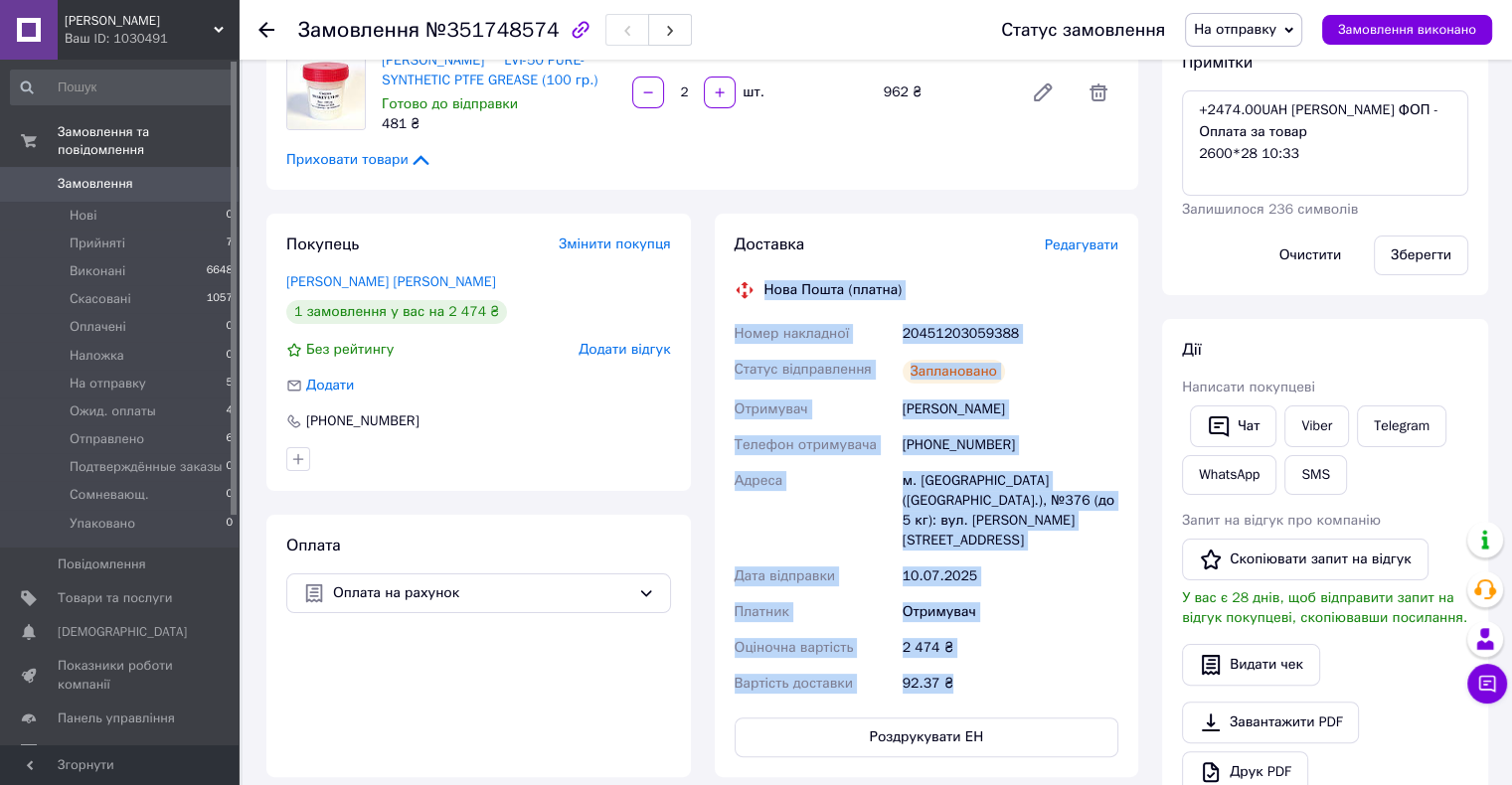 drag, startPoint x: 762, startPoint y: 268, endPoint x: 990, endPoint y: 643, distance: 438.8724 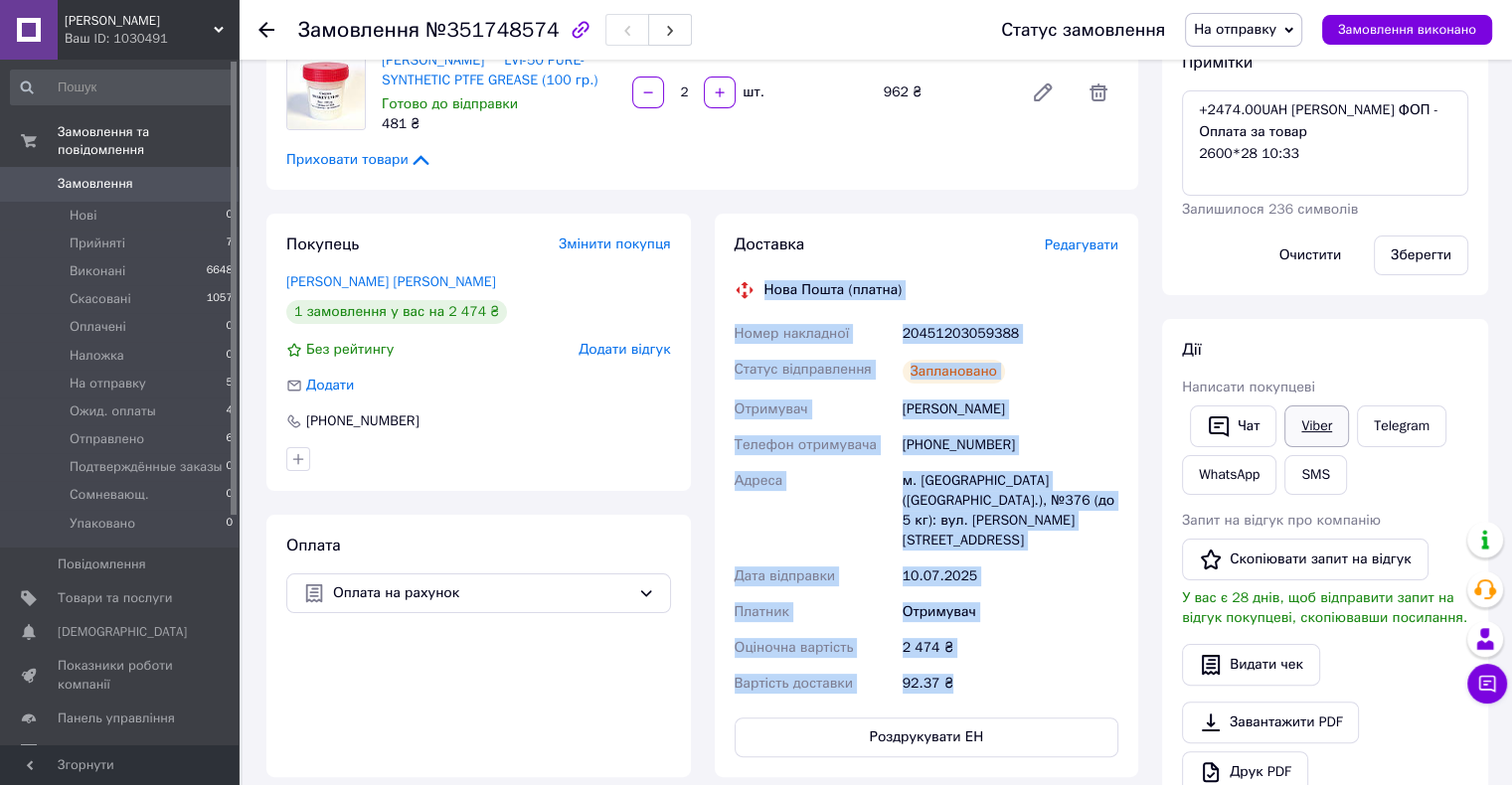 click on "Viber" at bounding box center [1316, 426] 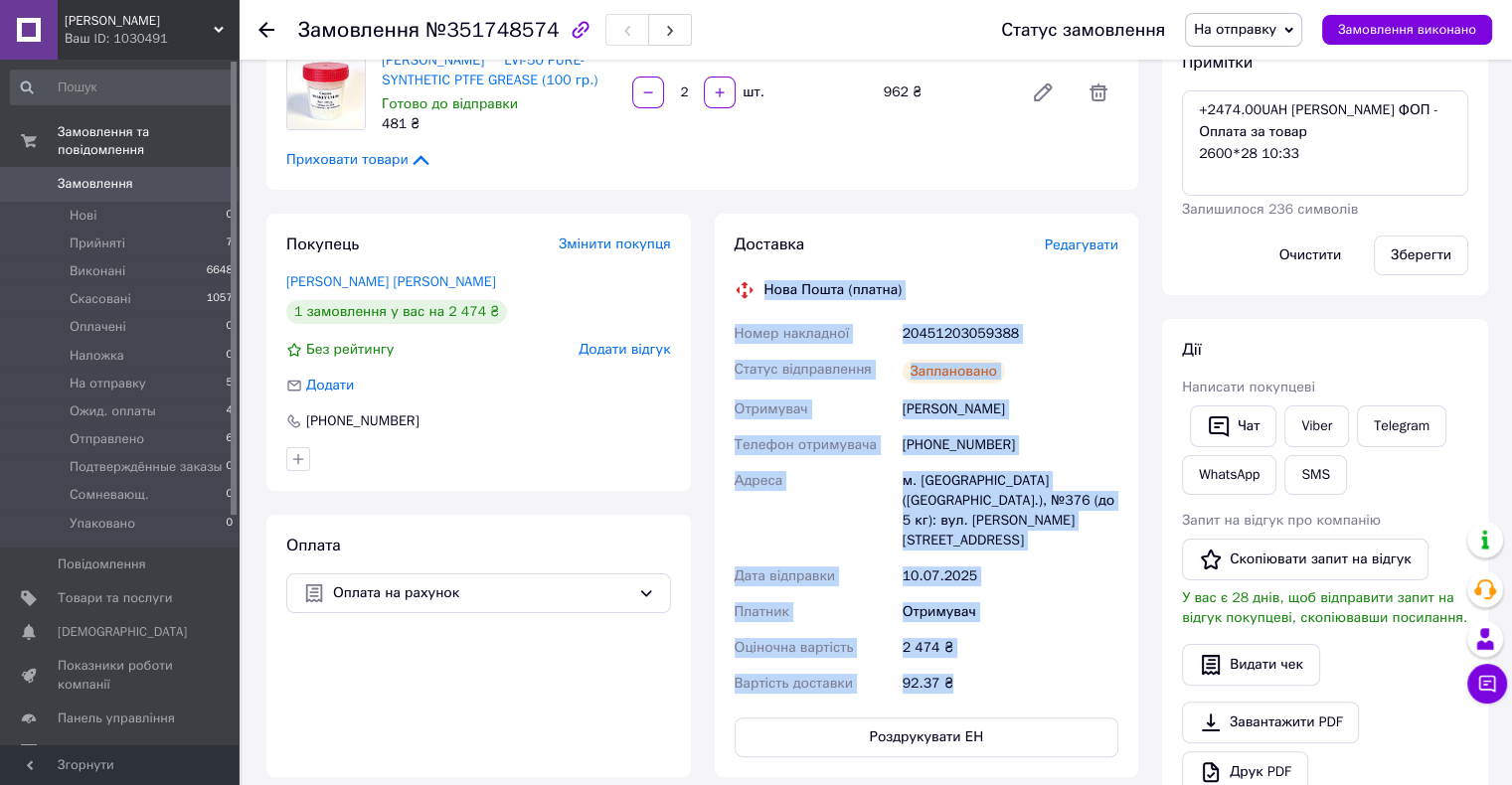 click on "Заплановано" at bounding box center (1010, 372) 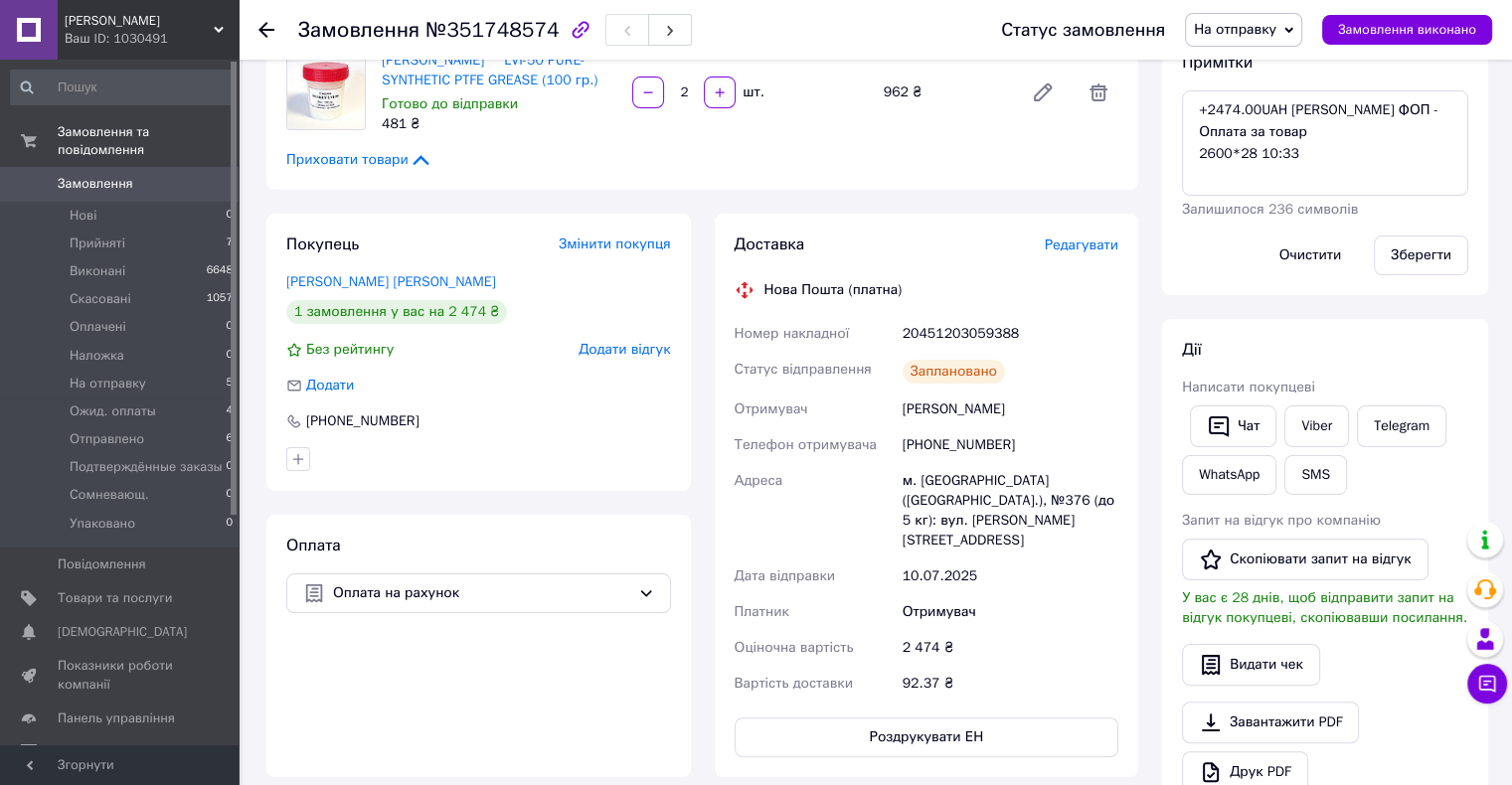 click on "Приховати товари" at bounding box center (702, 160) 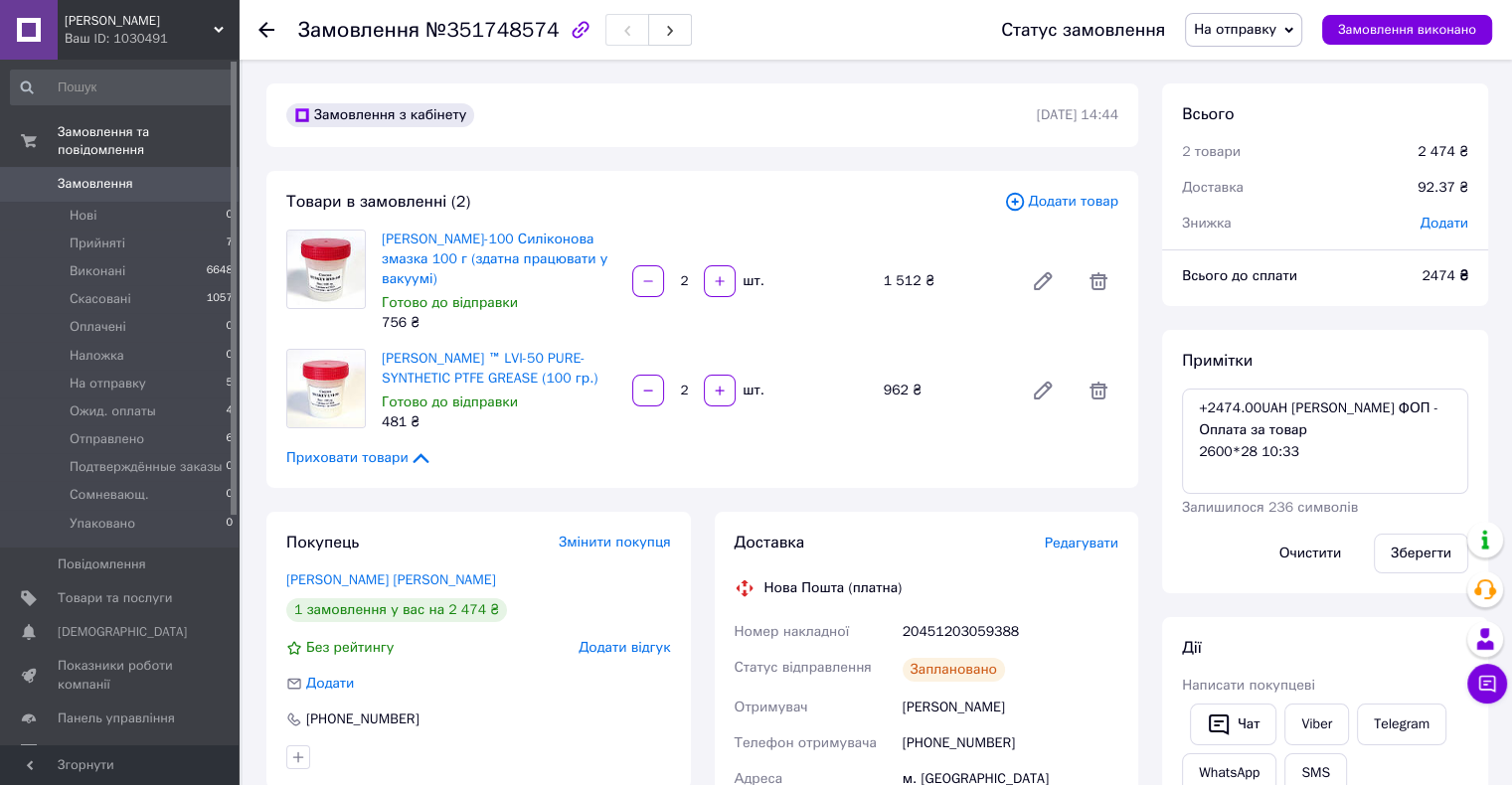 click on "На отправку" at bounding box center [1235, 29] 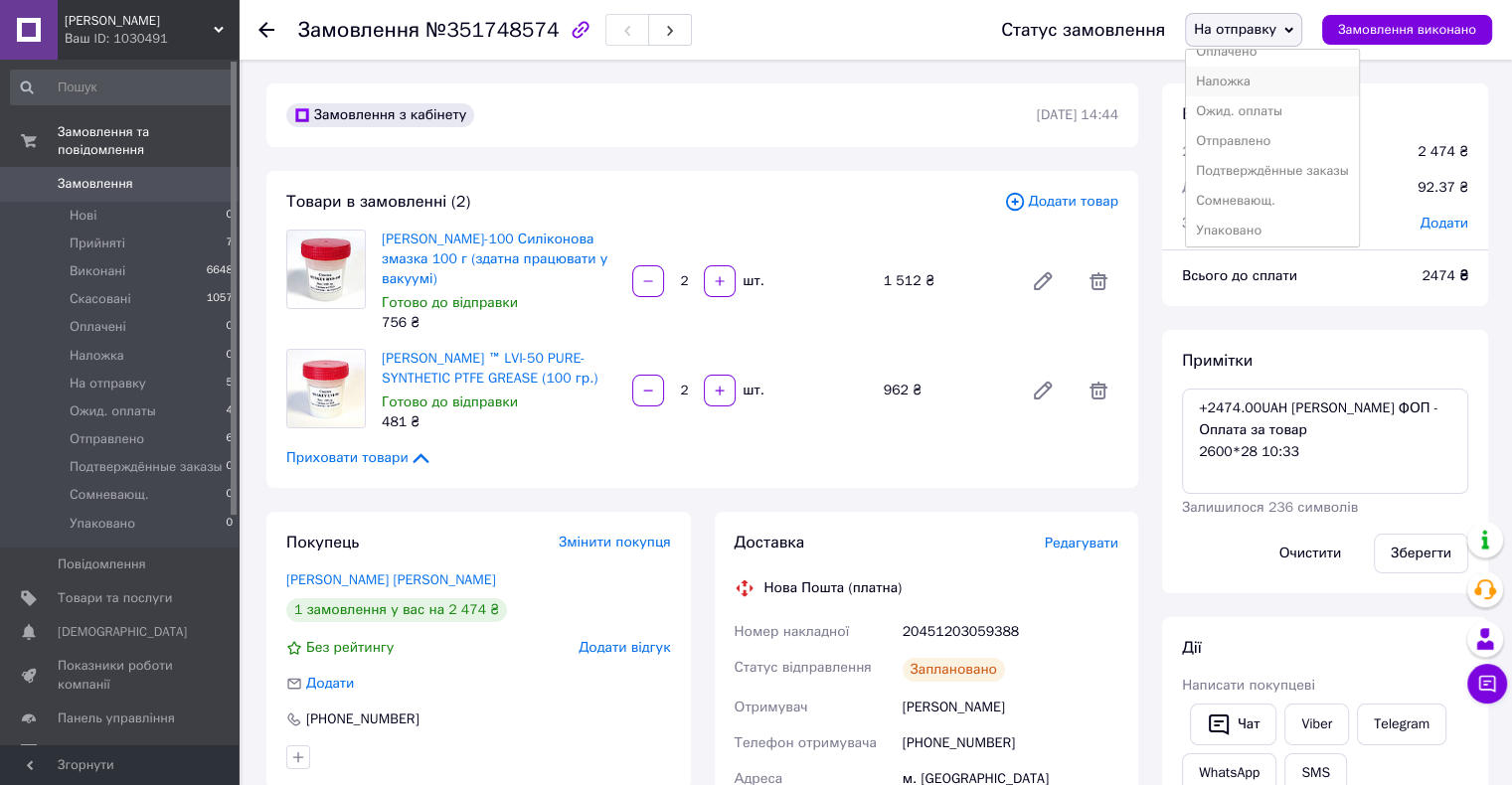 scroll, scrollTop: 111, scrollLeft: 0, axis: vertical 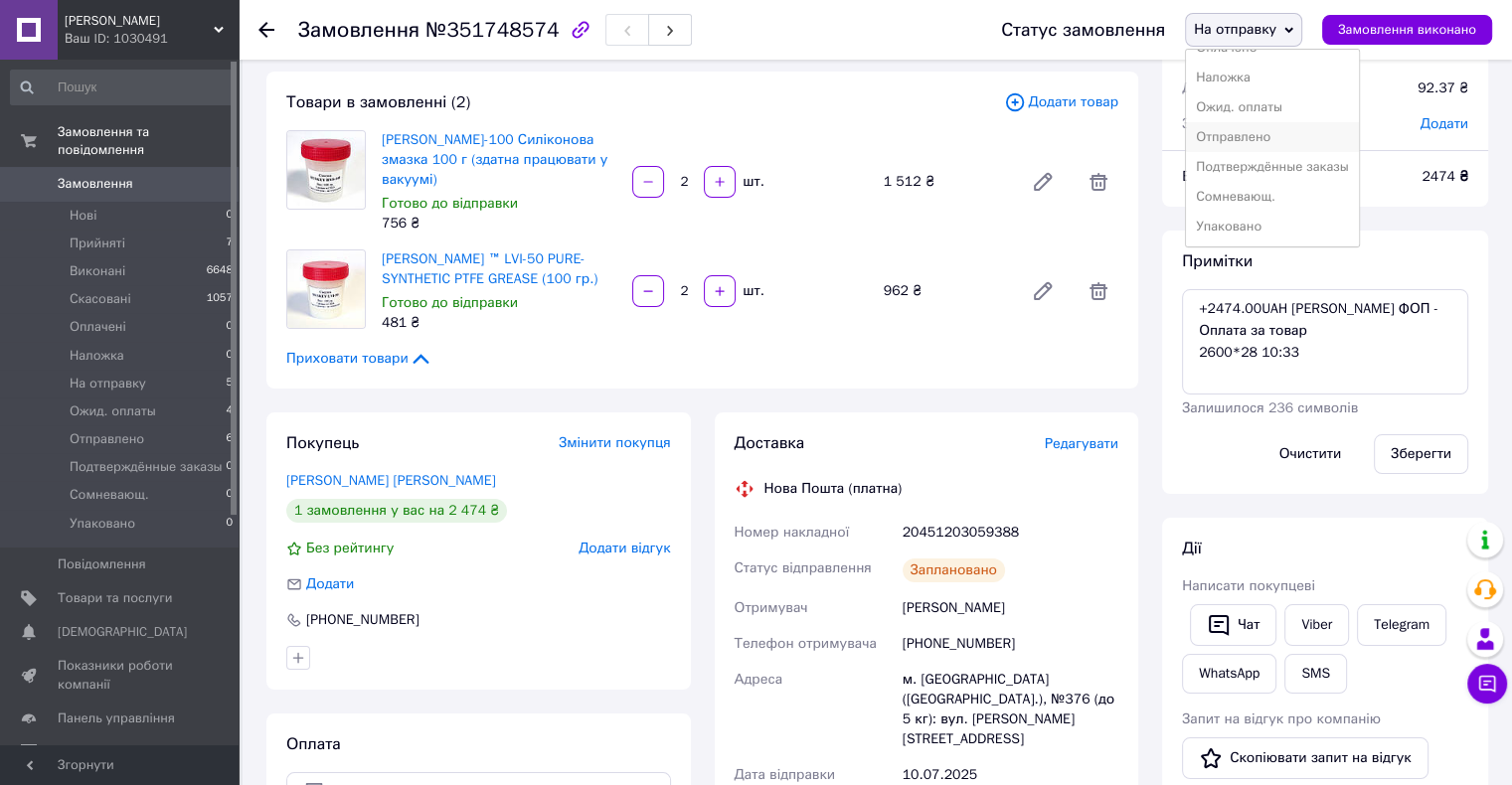 click on "Отправлено" at bounding box center [1272, 137] 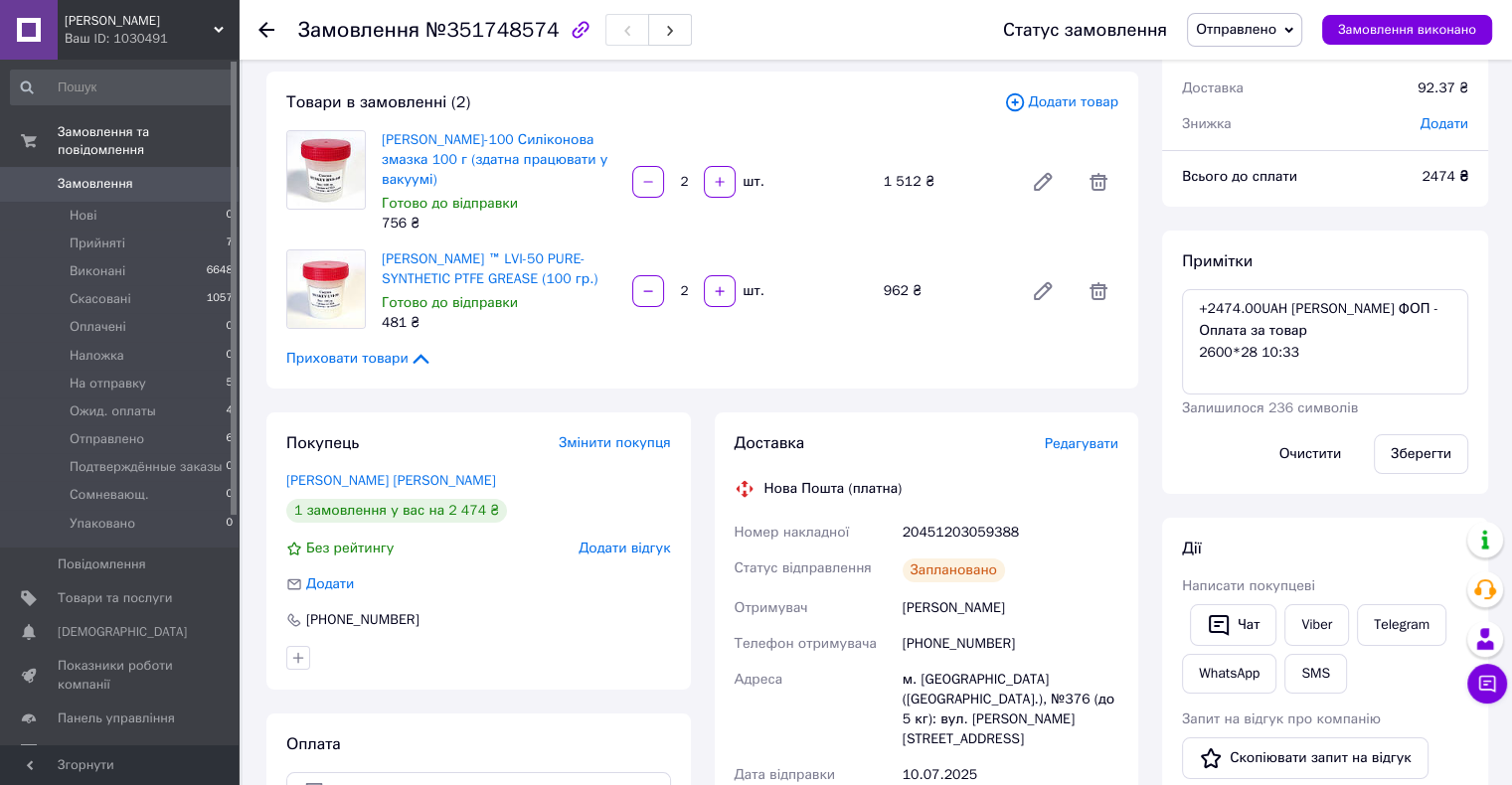 click on "Замовлення" at bounding box center (120, 184) 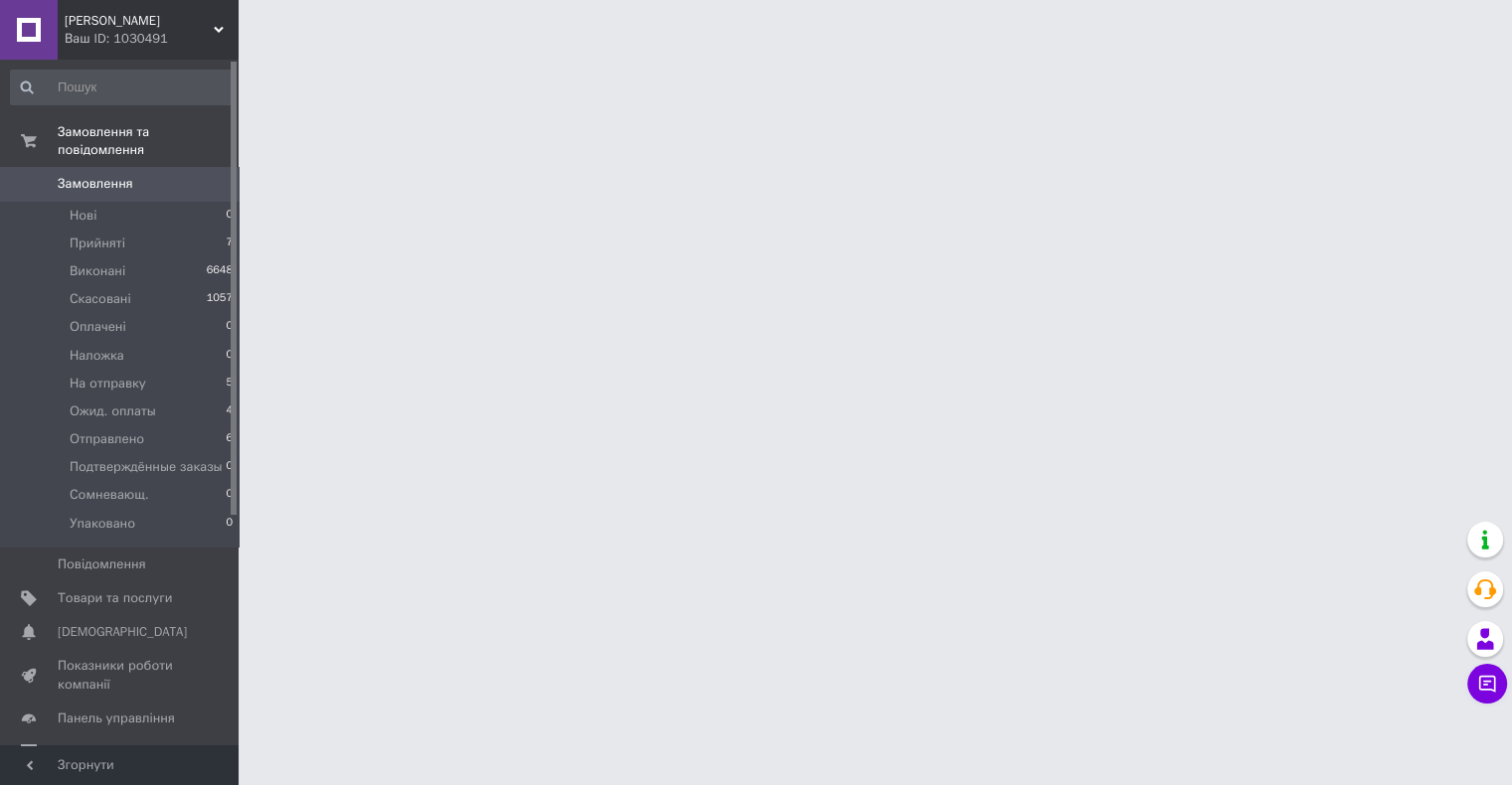 scroll, scrollTop: 0, scrollLeft: 0, axis: both 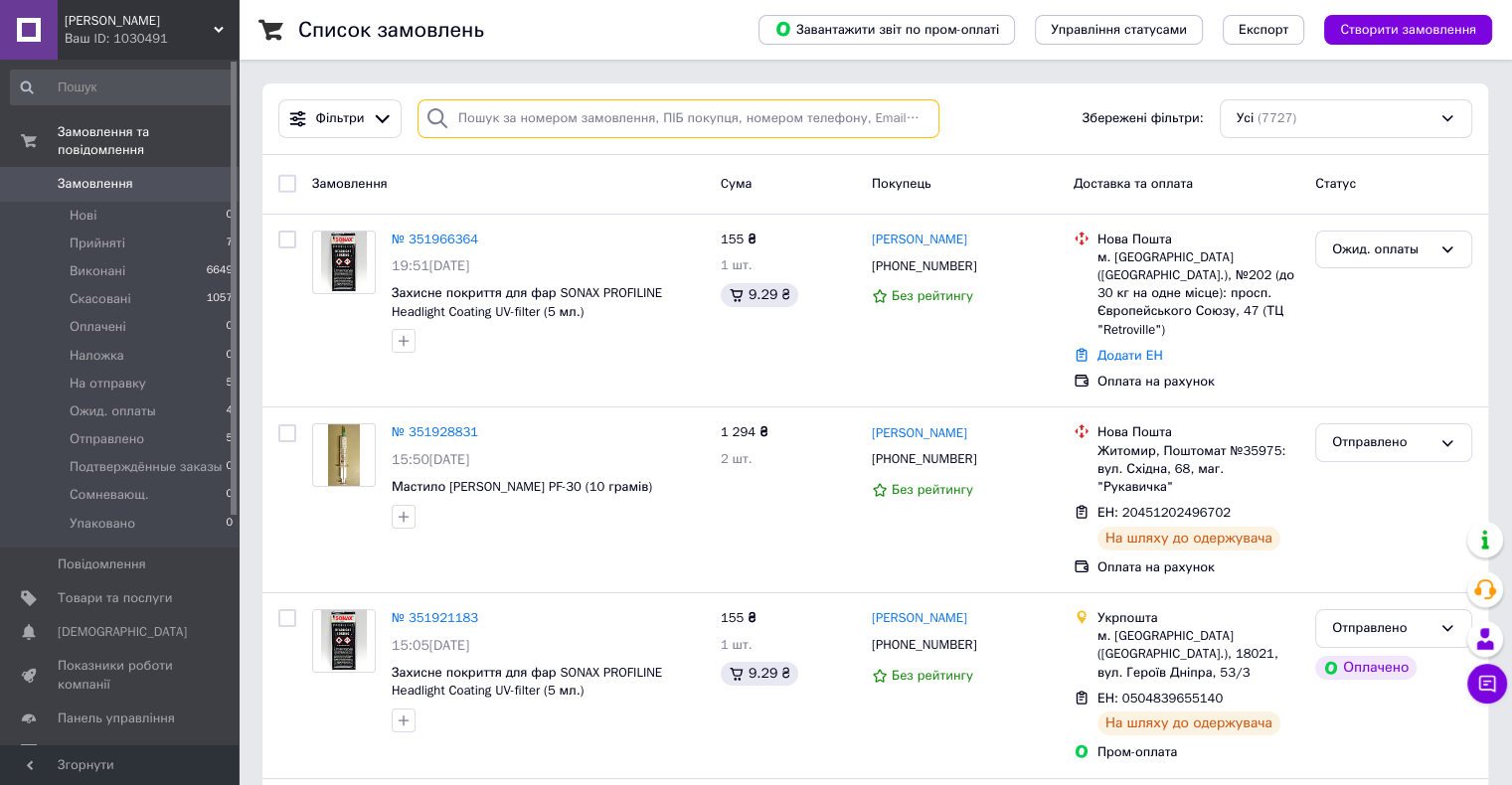 click at bounding box center (678, 118) 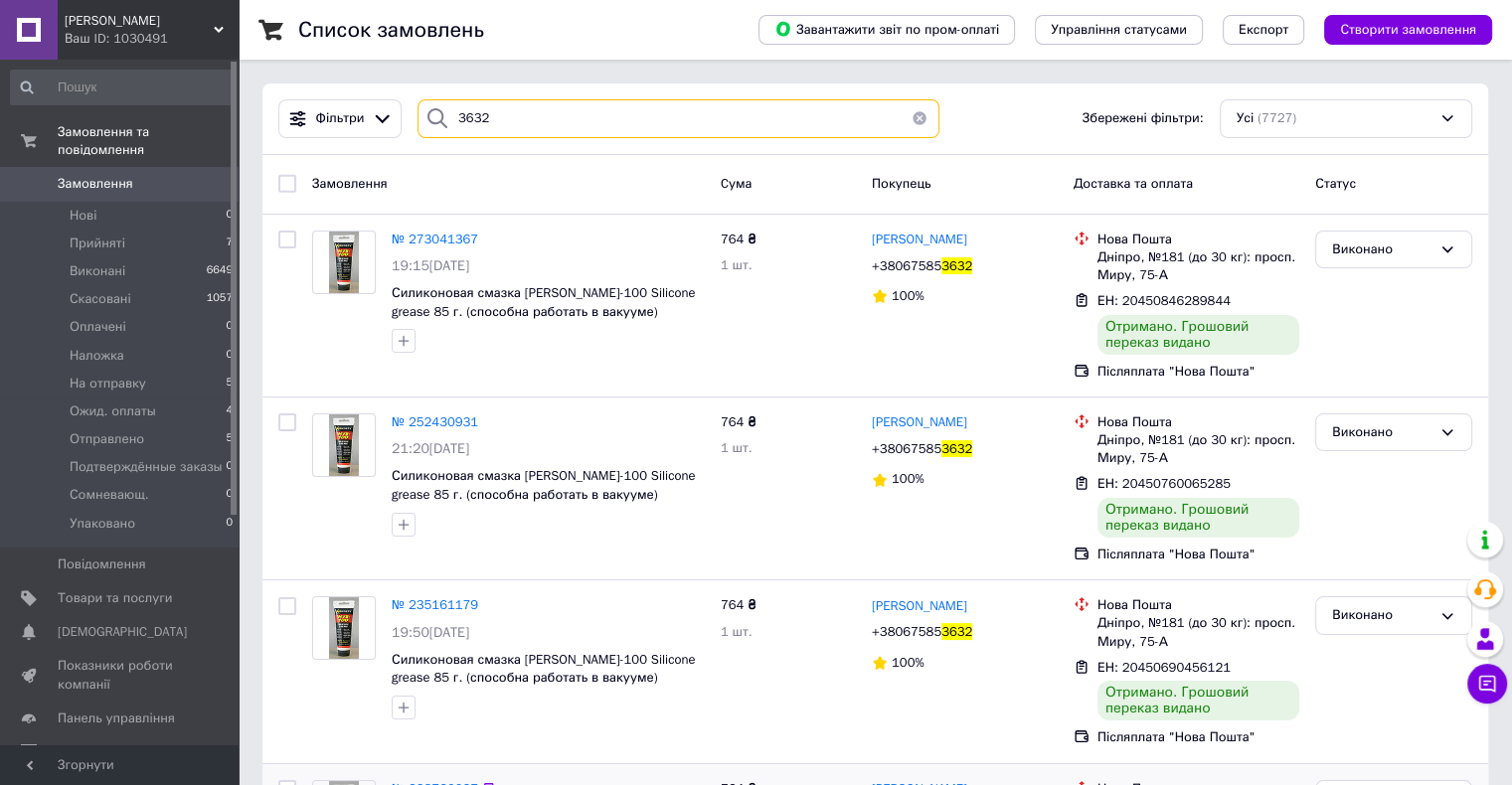 type on "3632" 